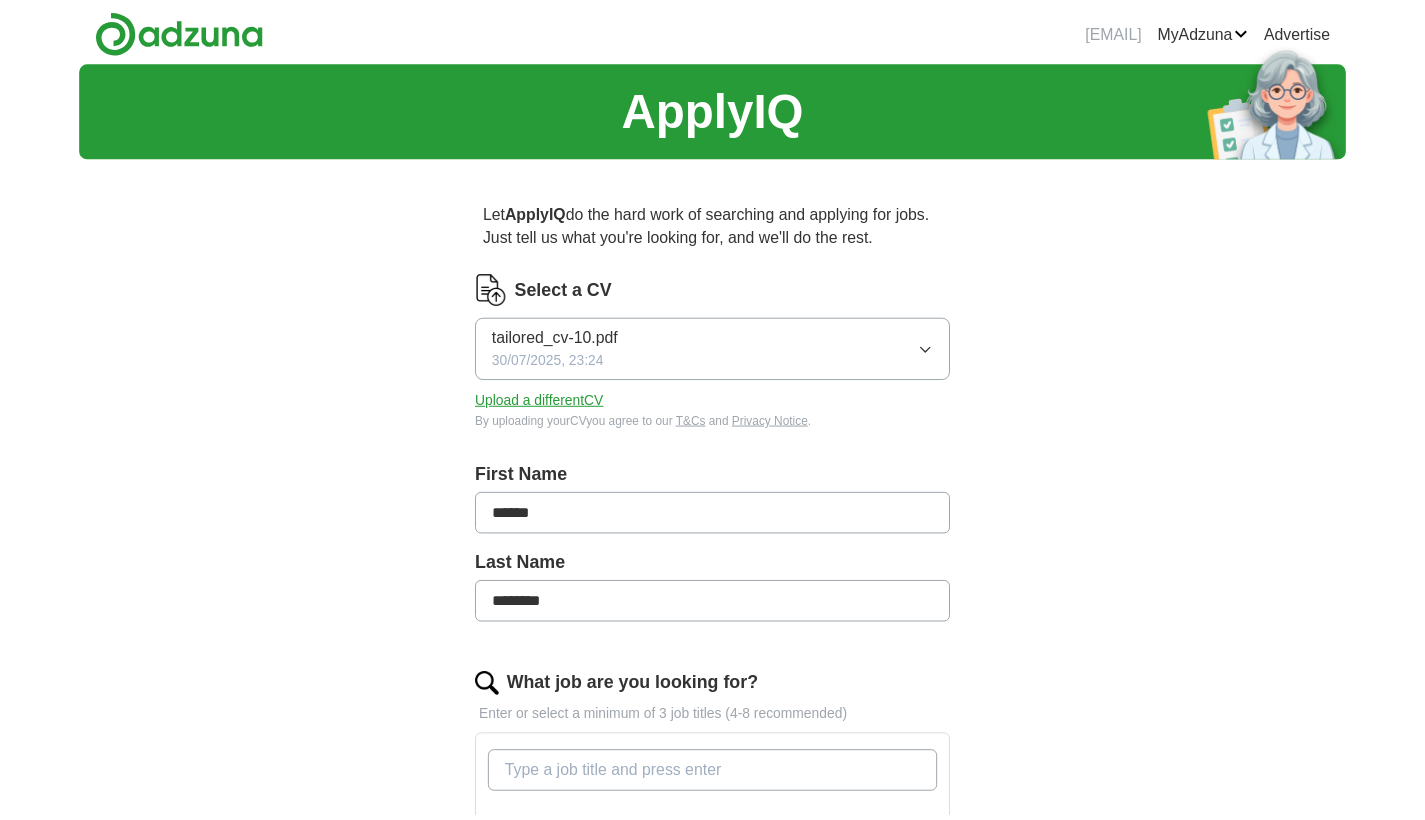 scroll, scrollTop: 0, scrollLeft: 0, axis: both 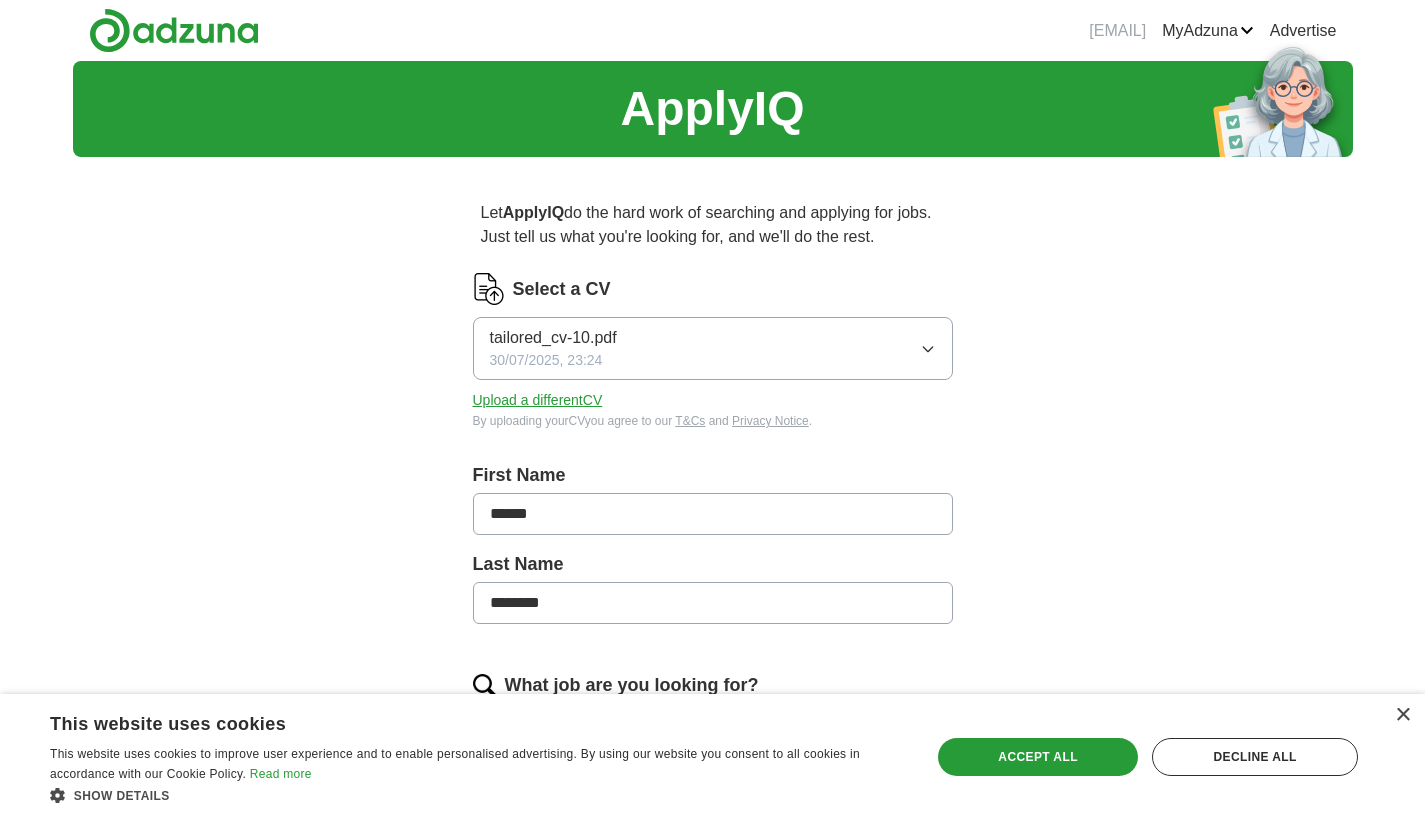 click on "Upload a different  CV" at bounding box center [538, 400] 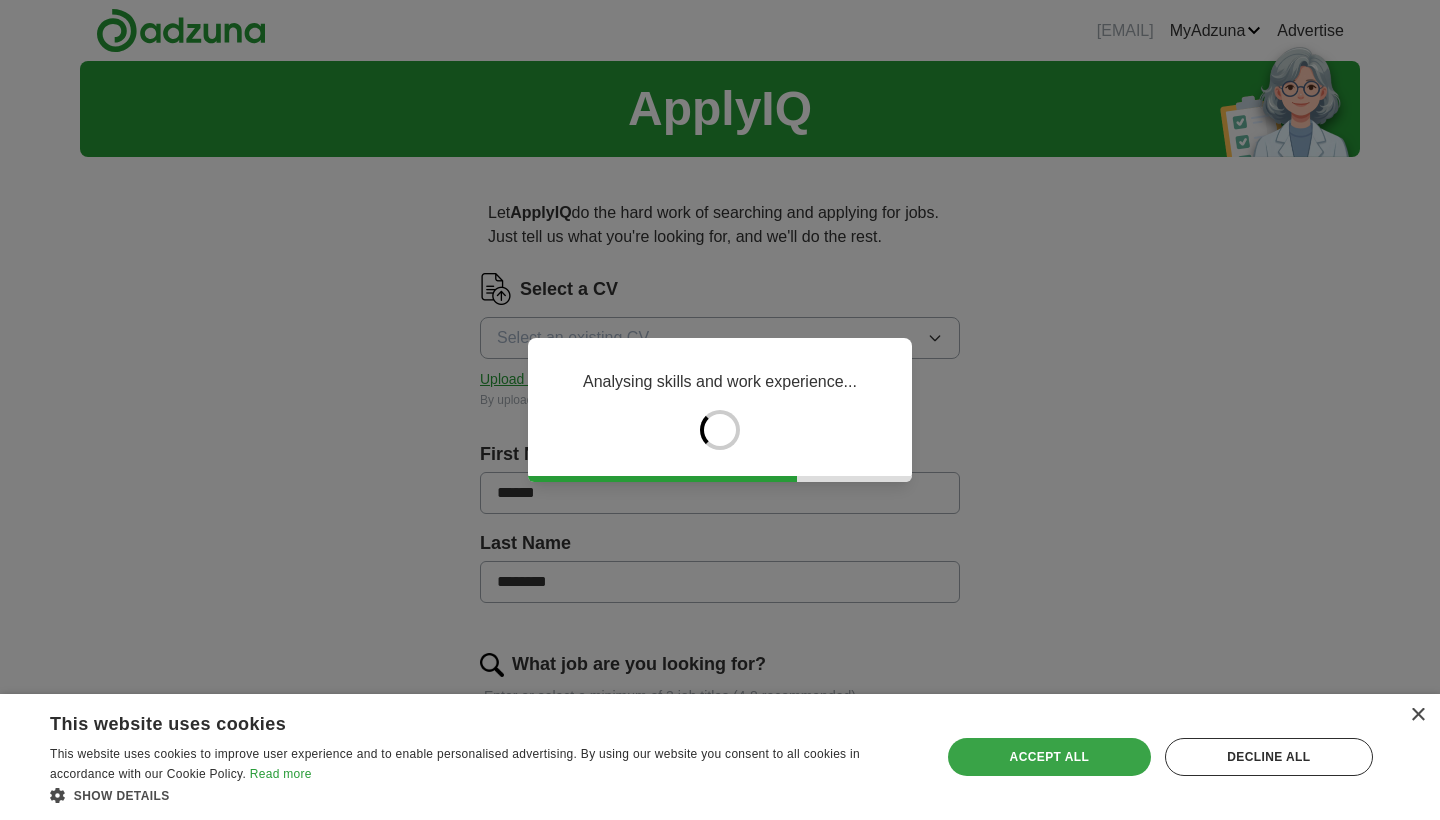 click on "Accept all" at bounding box center (1049, 757) 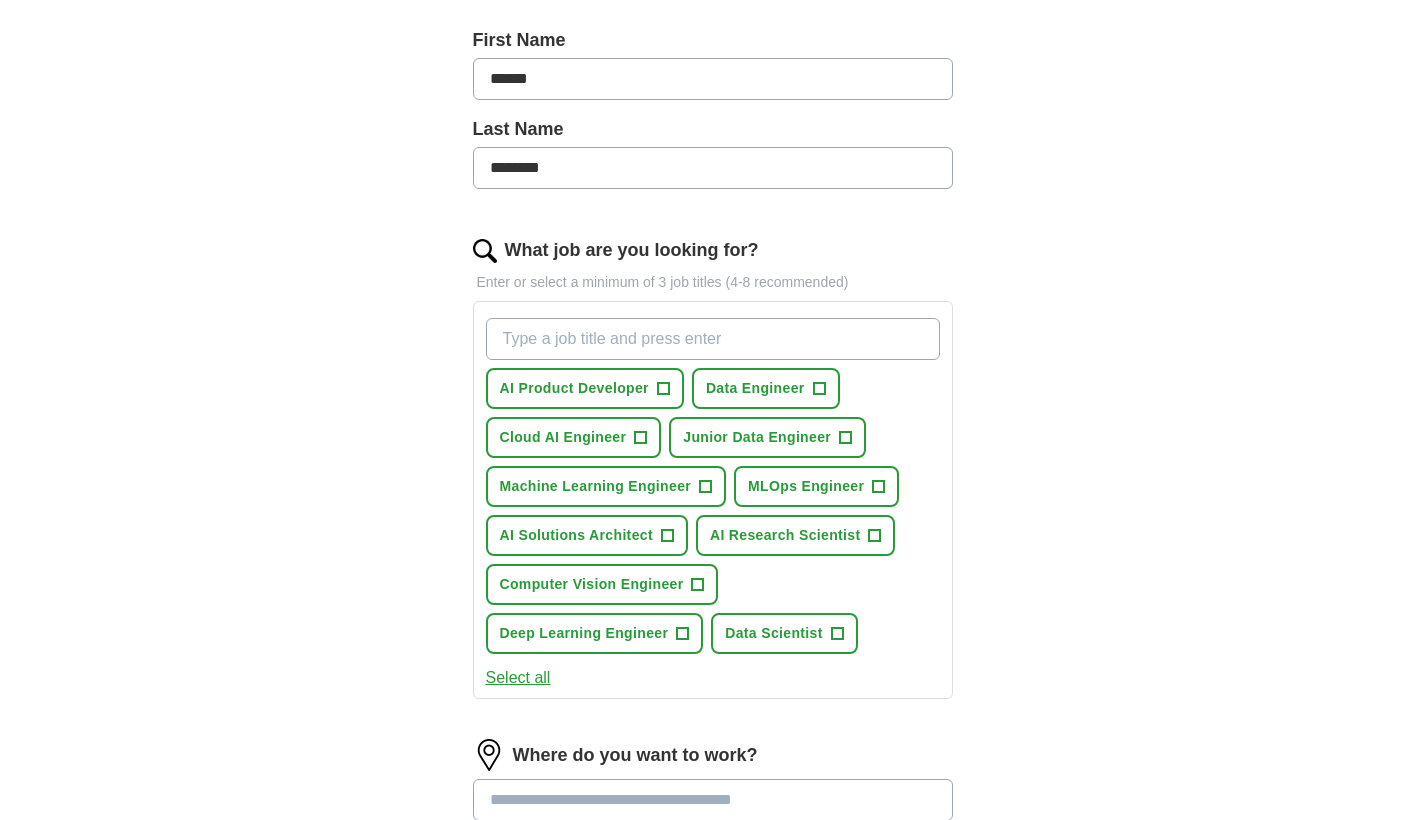 scroll, scrollTop: 422, scrollLeft: 0, axis: vertical 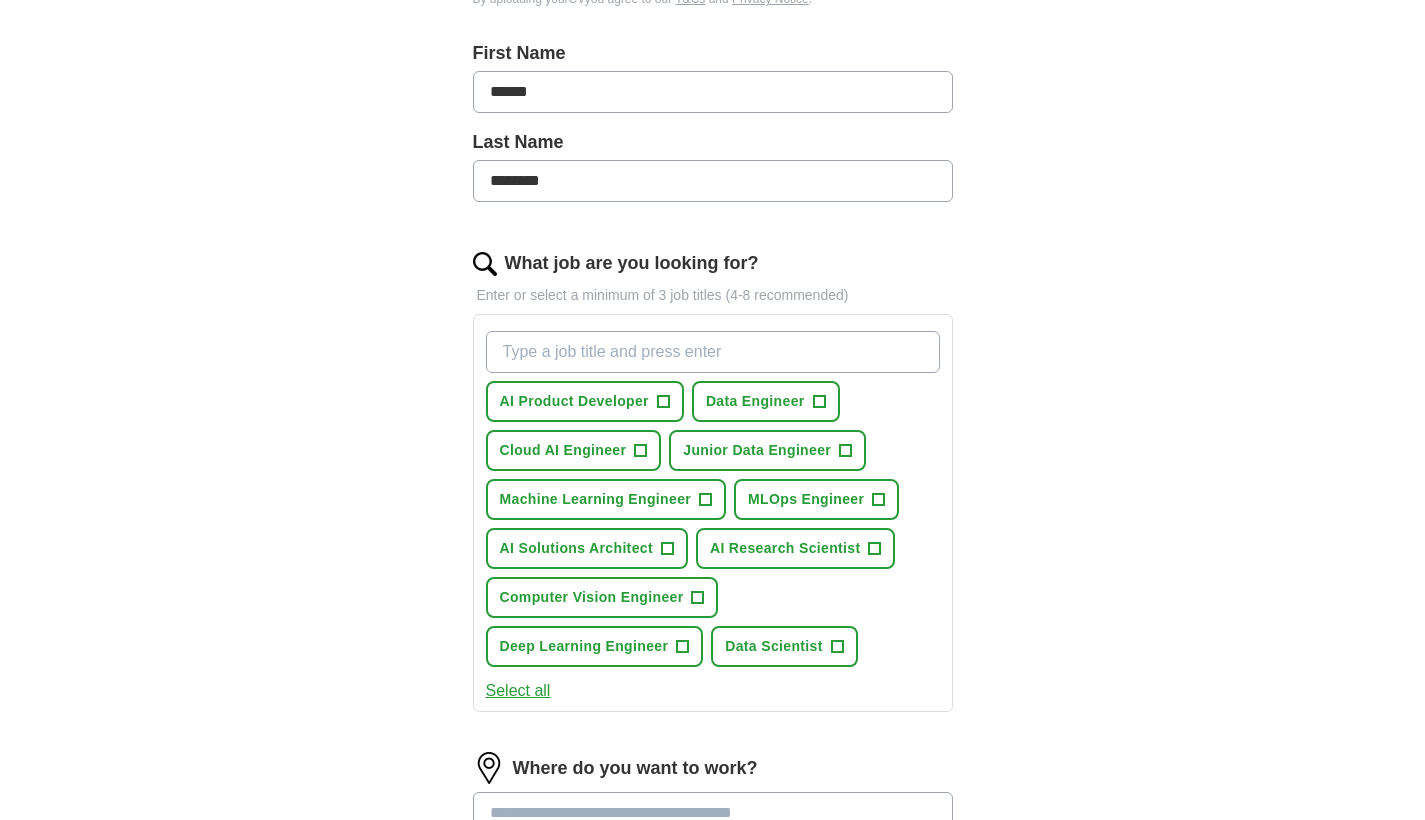click on "+" at bounding box center (706, 500) 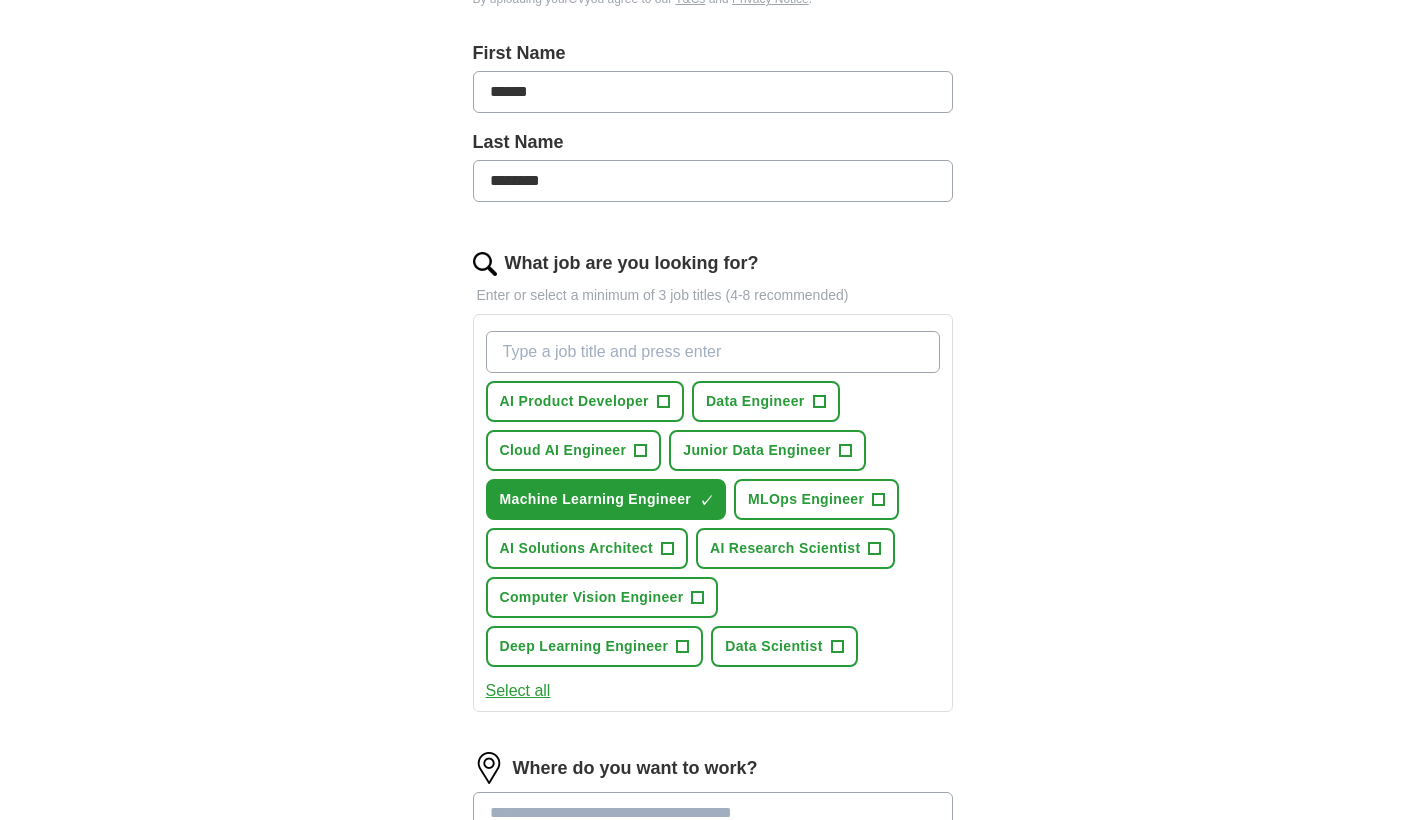 click on "MLOps Engineer" at bounding box center (806, 499) 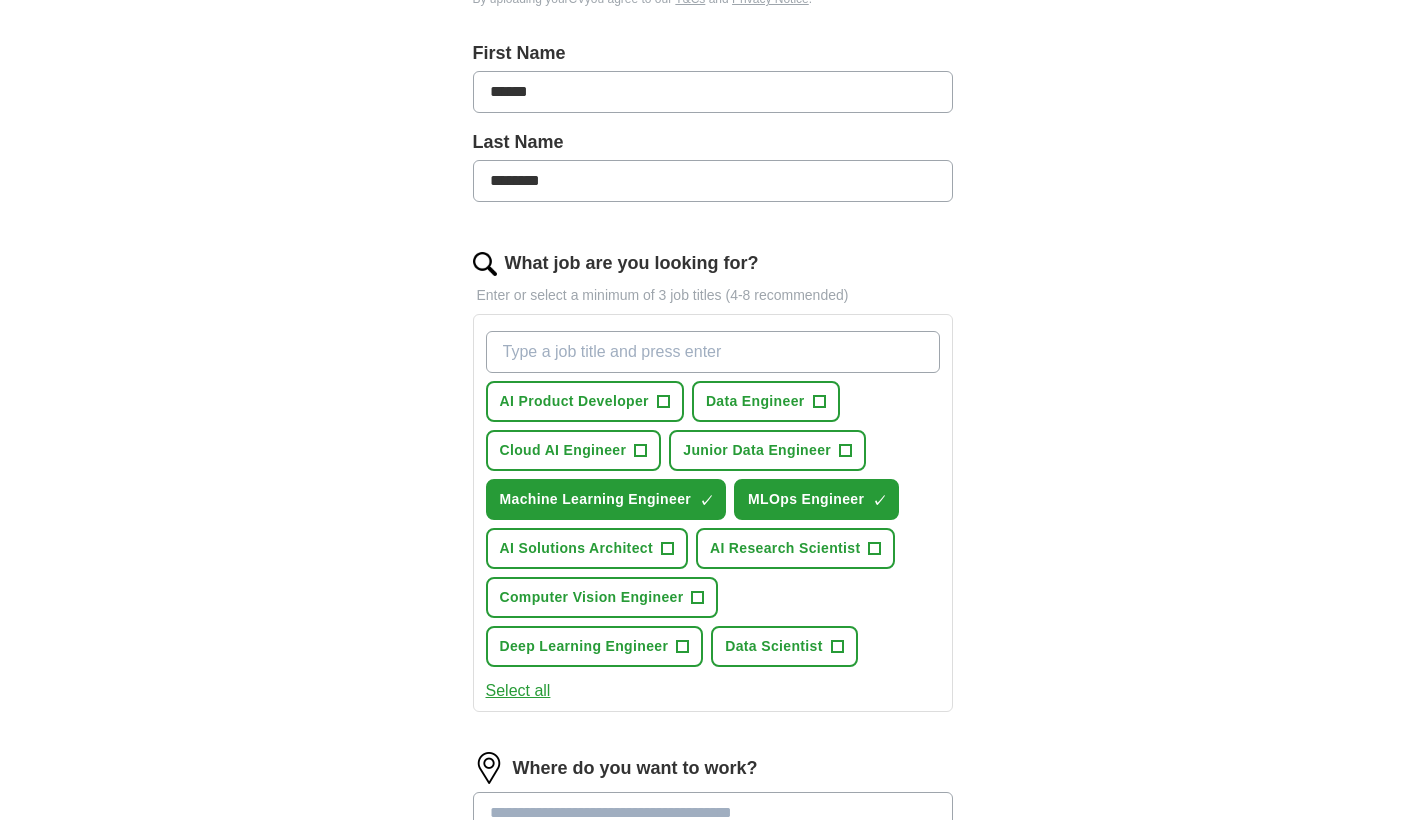 click on "Computer Vision Engineer +" at bounding box center (602, 597) 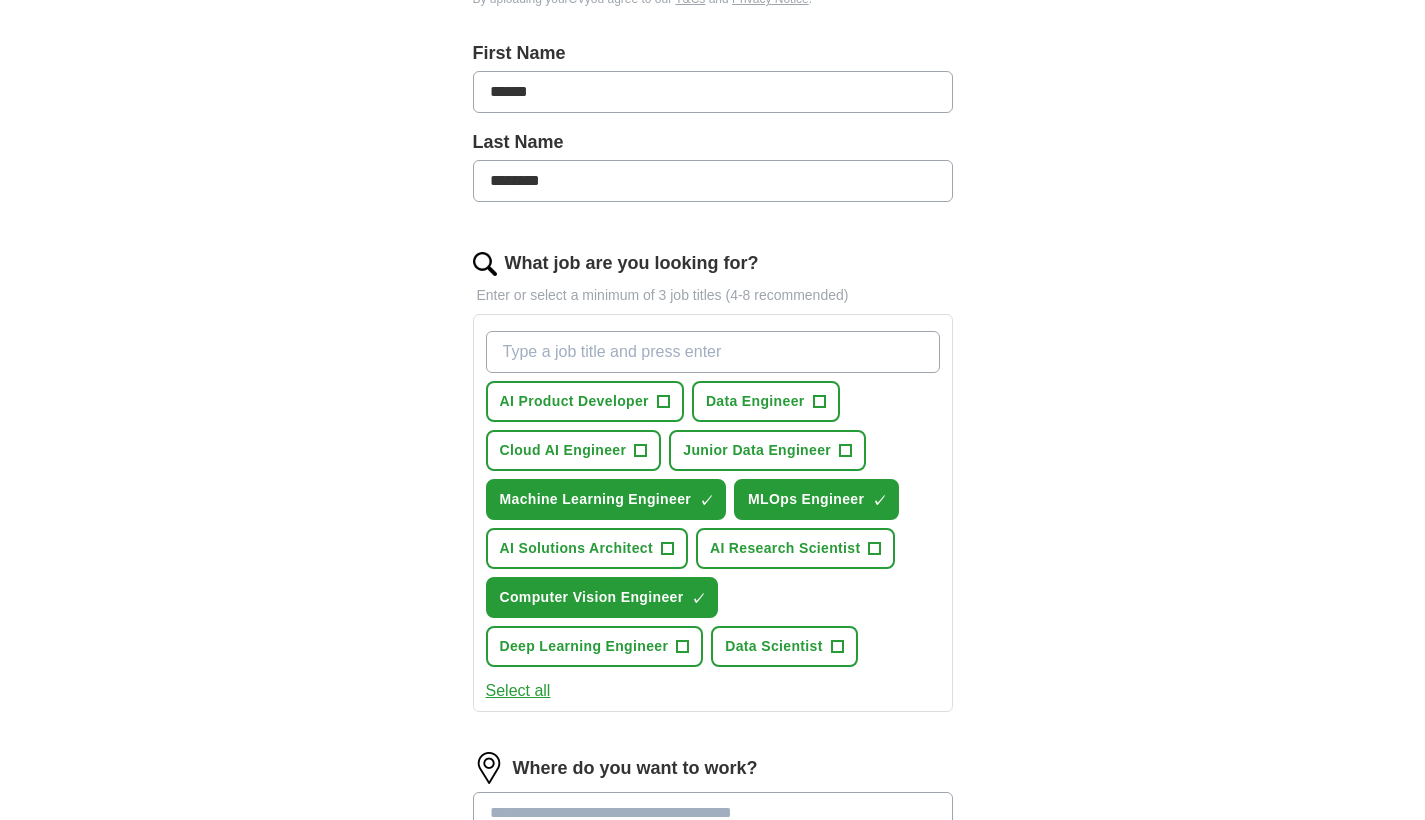 click on "Deep Learning Engineer" at bounding box center (584, 646) 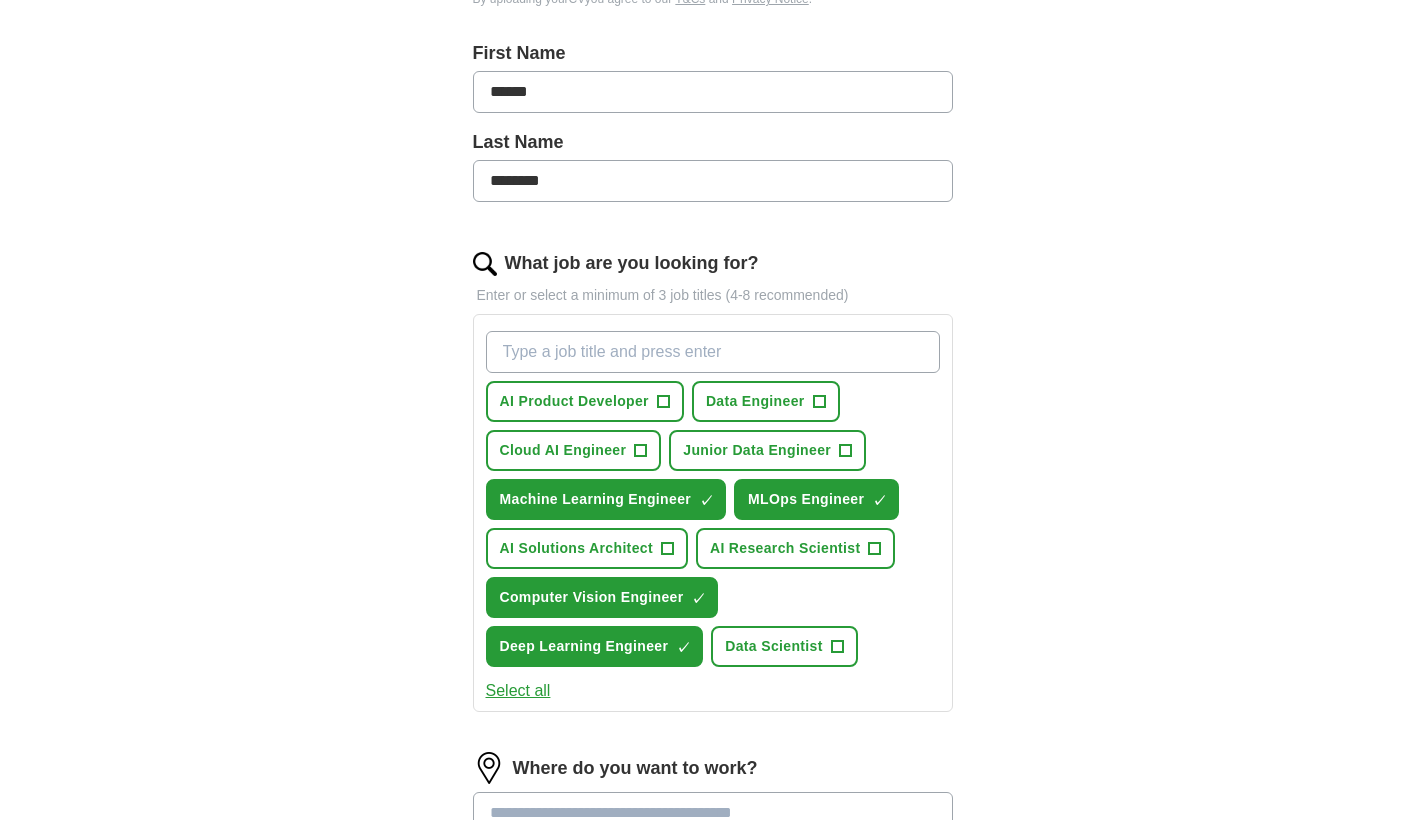 click on "Data Scientist" at bounding box center (774, 646) 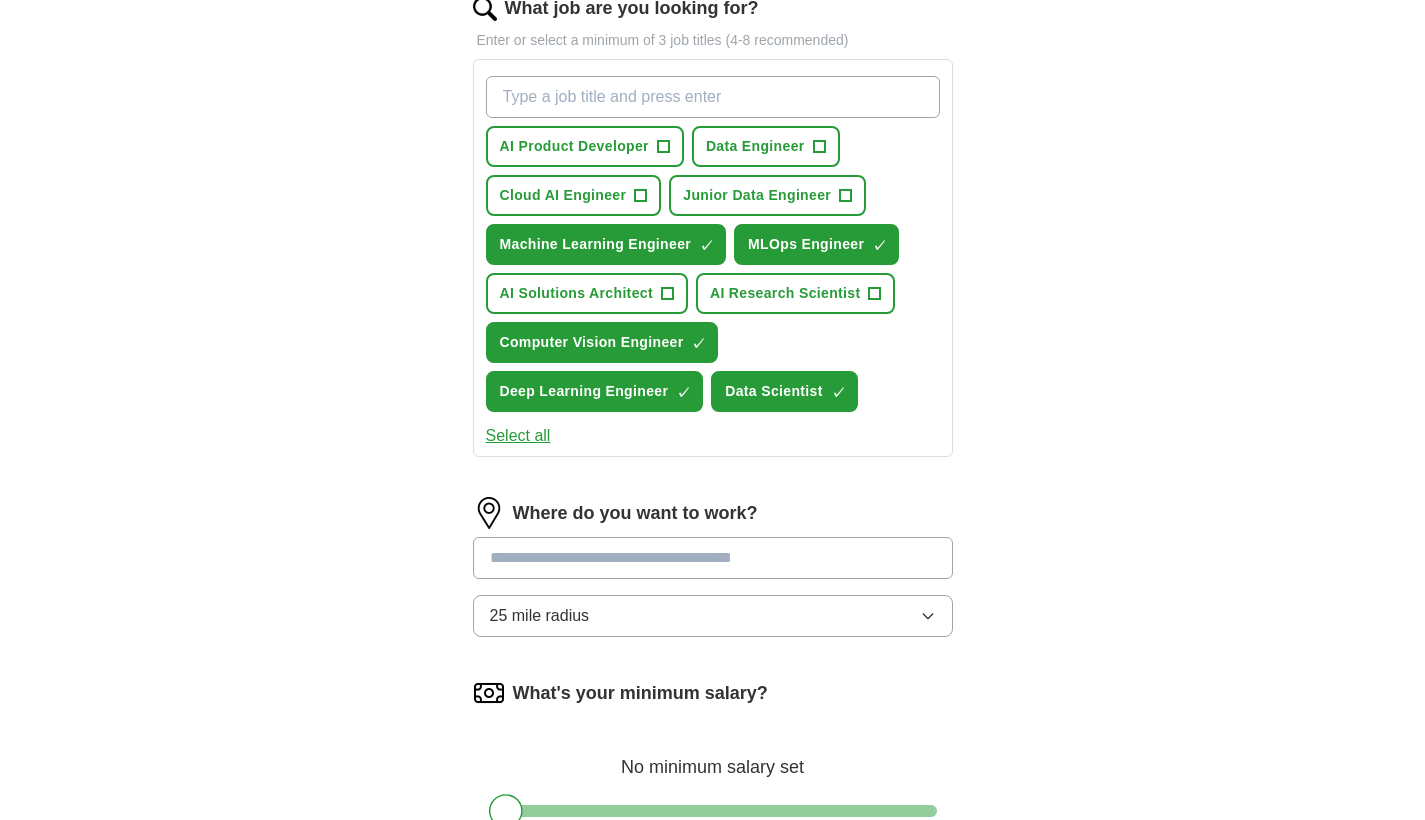 scroll, scrollTop: 678, scrollLeft: 0, axis: vertical 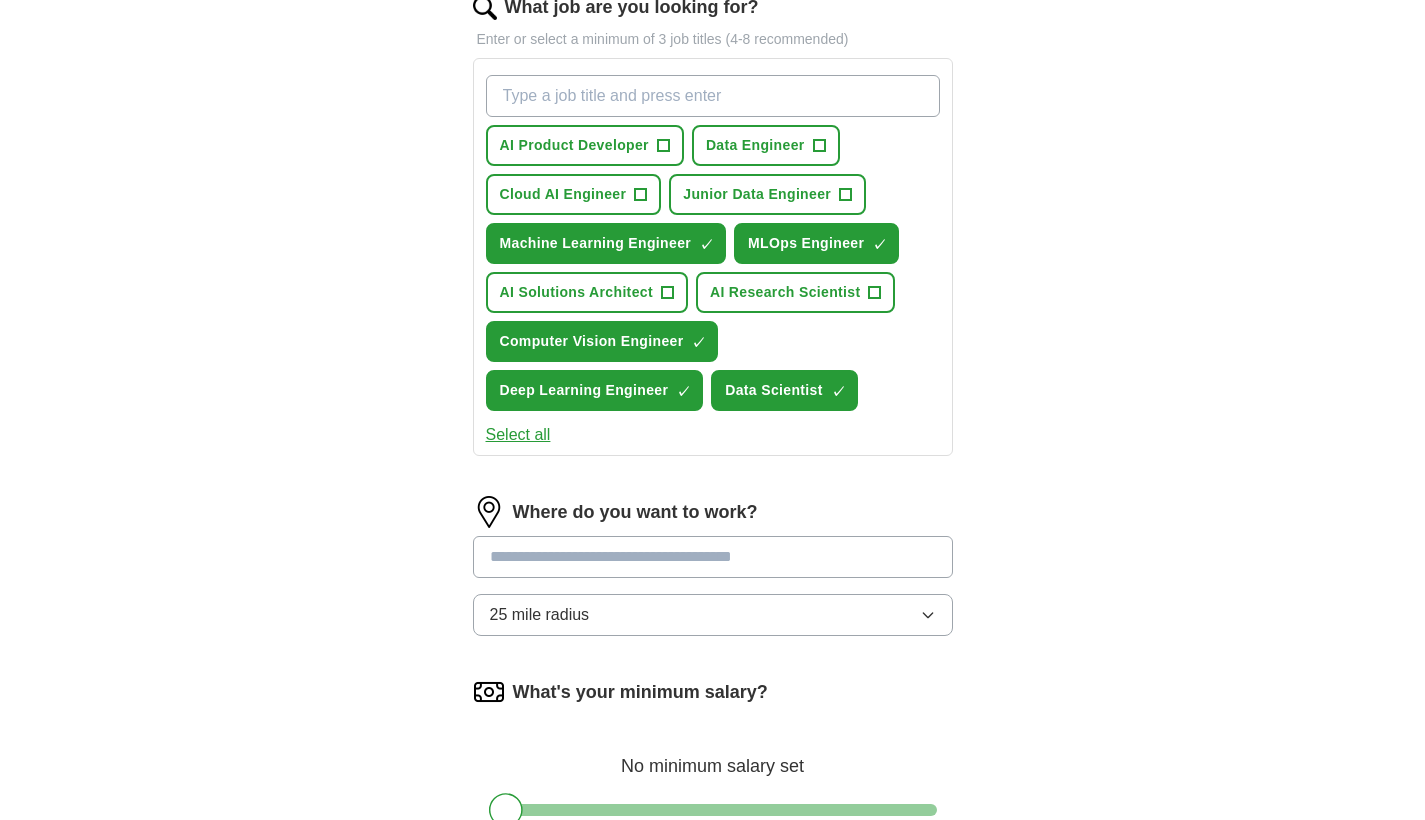 click at bounding box center (713, 557) 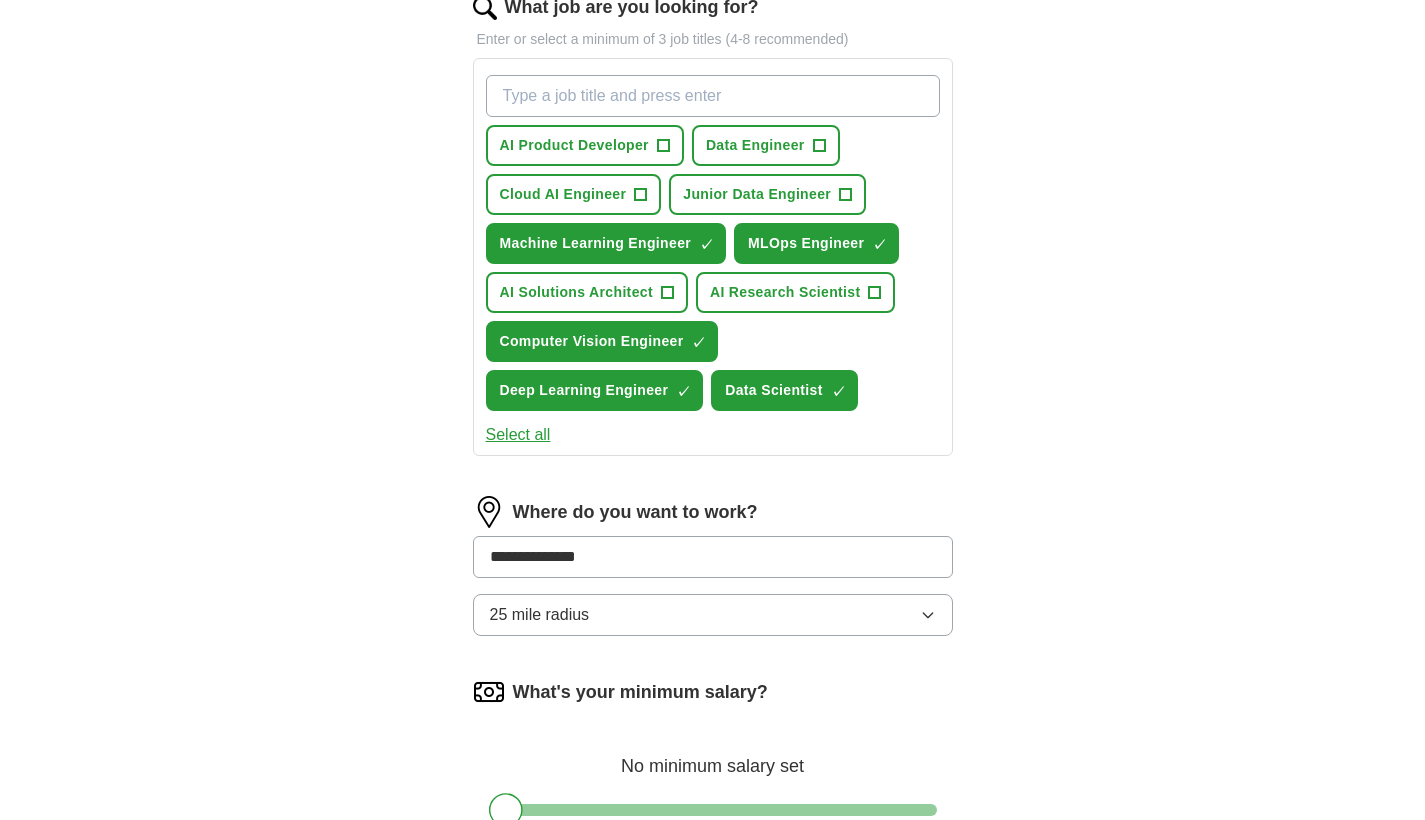 click on "**********" at bounding box center (713, 574) 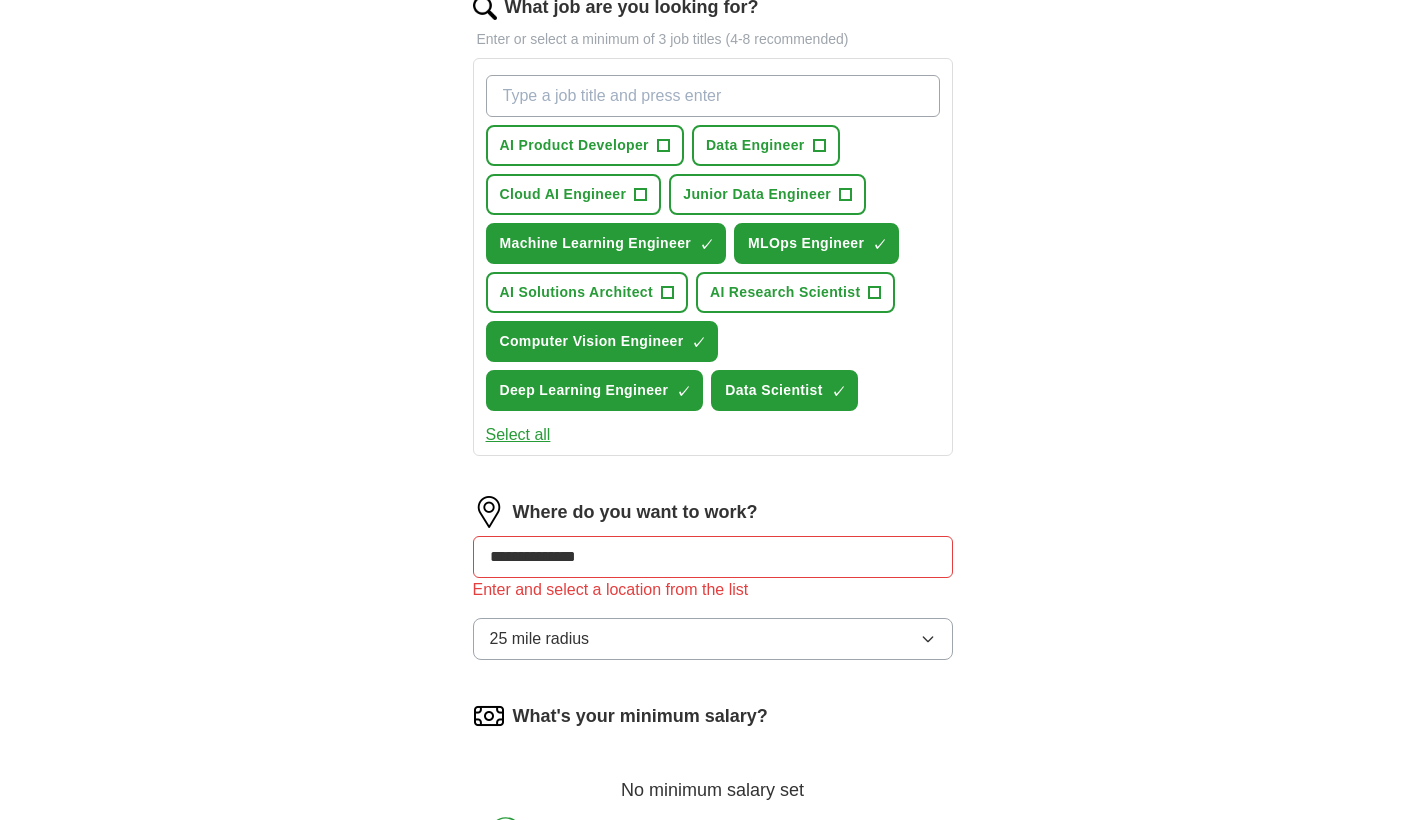 click on "**********" at bounding box center (713, 586) 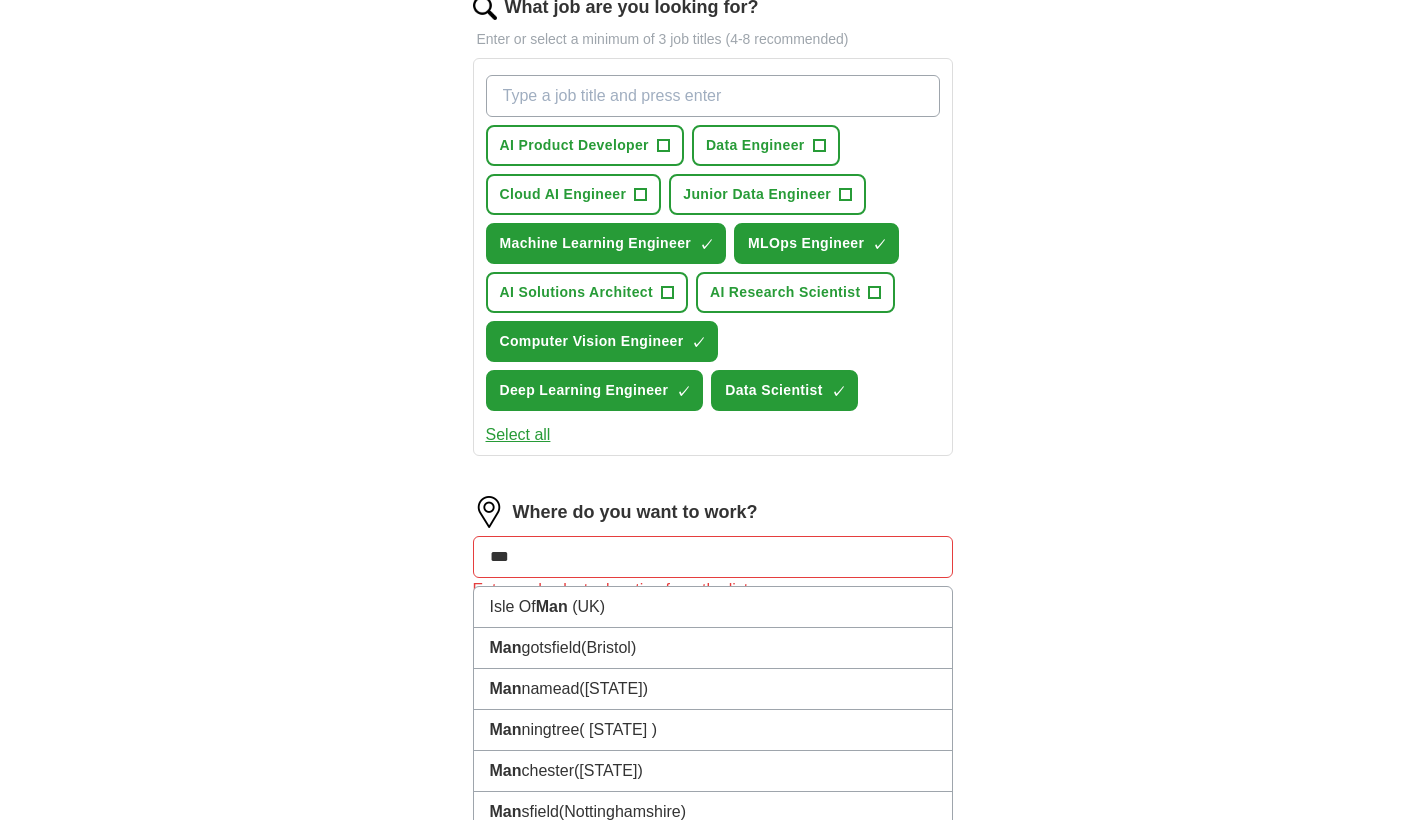 type on "****" 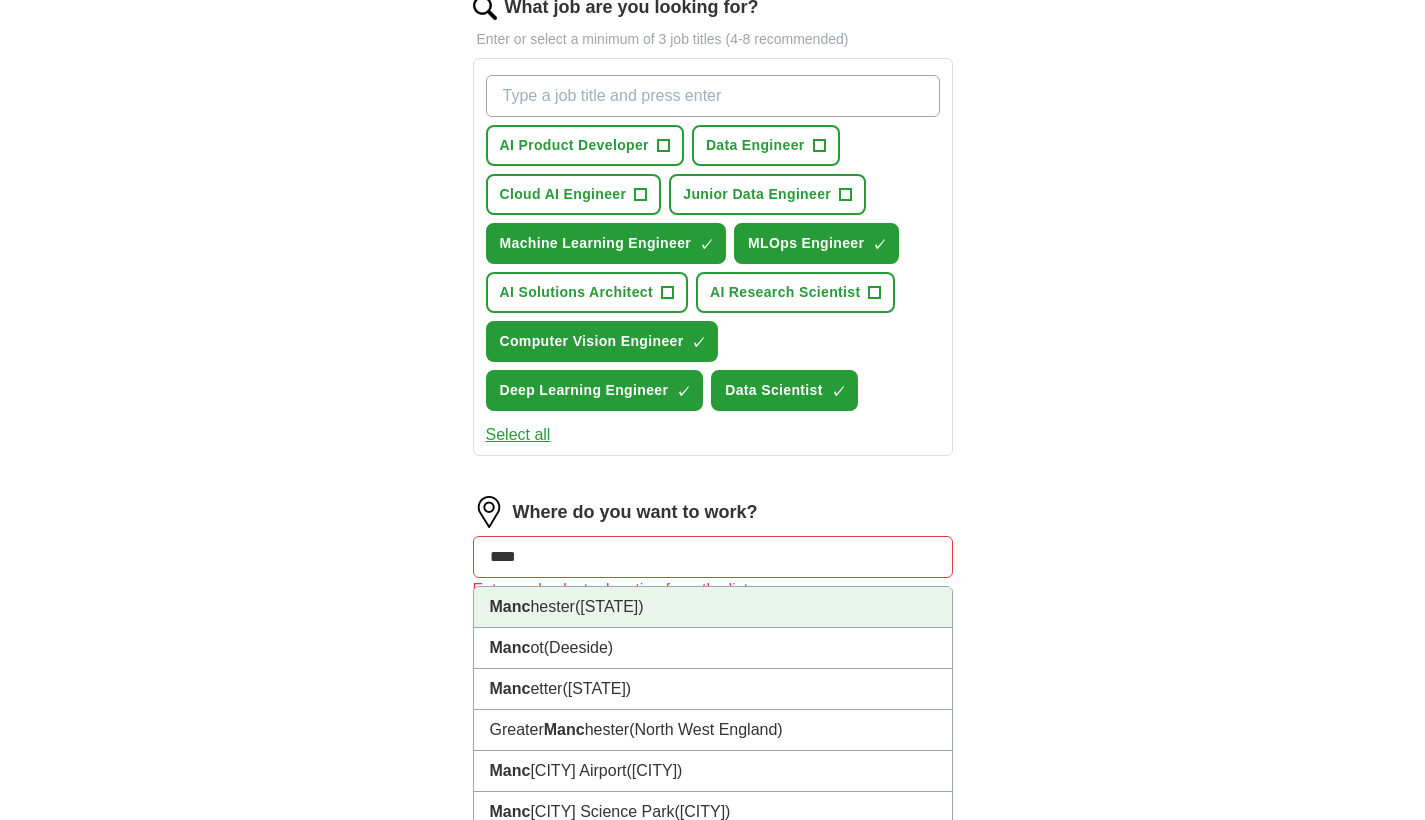 click on "Manc" at bounding box center (510, 606) 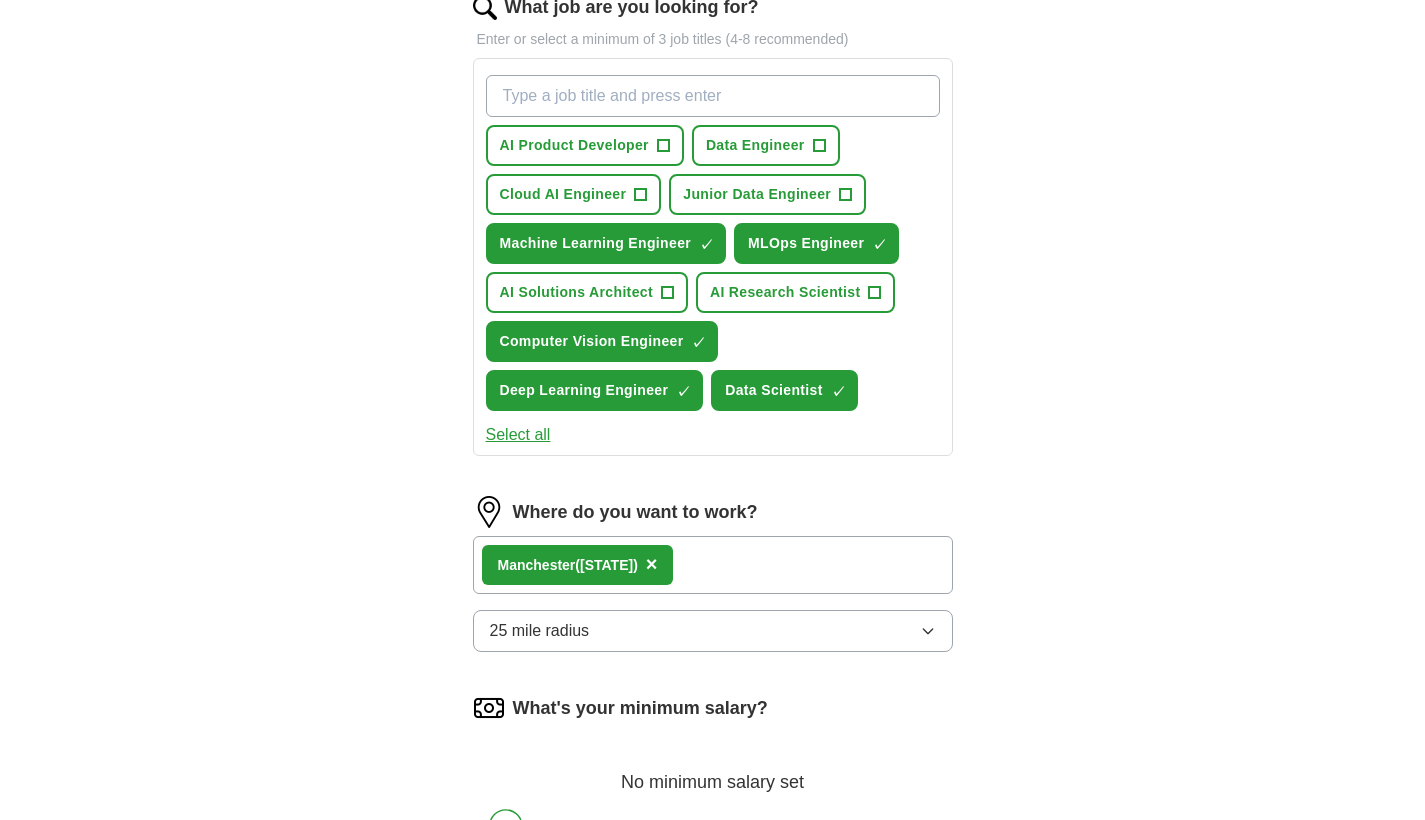 click on "[CITY], [STATE] ×" at bounding box center [713, 565] 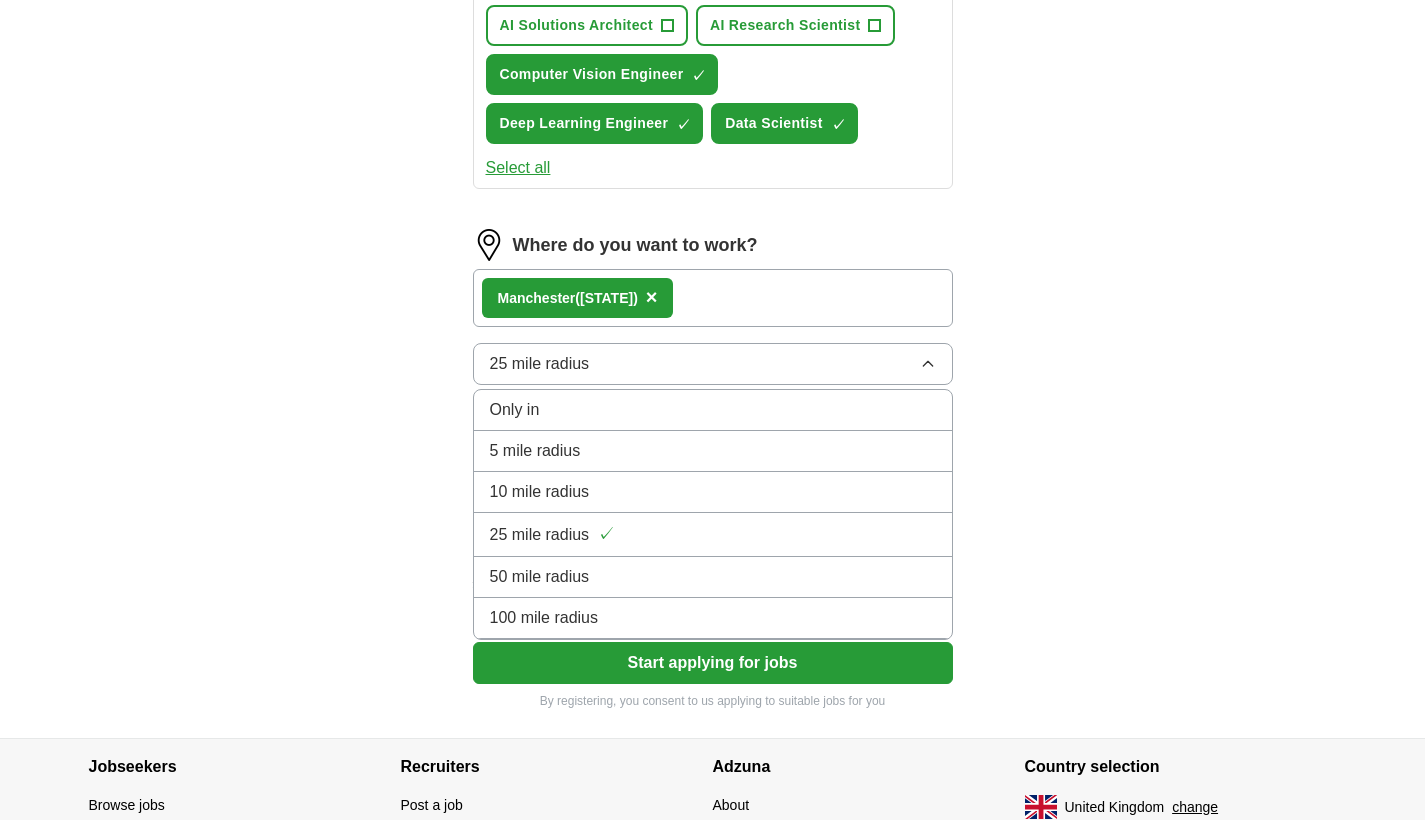 scroll, scrollTop: 950, scrollLeft: 0, axis: vertical 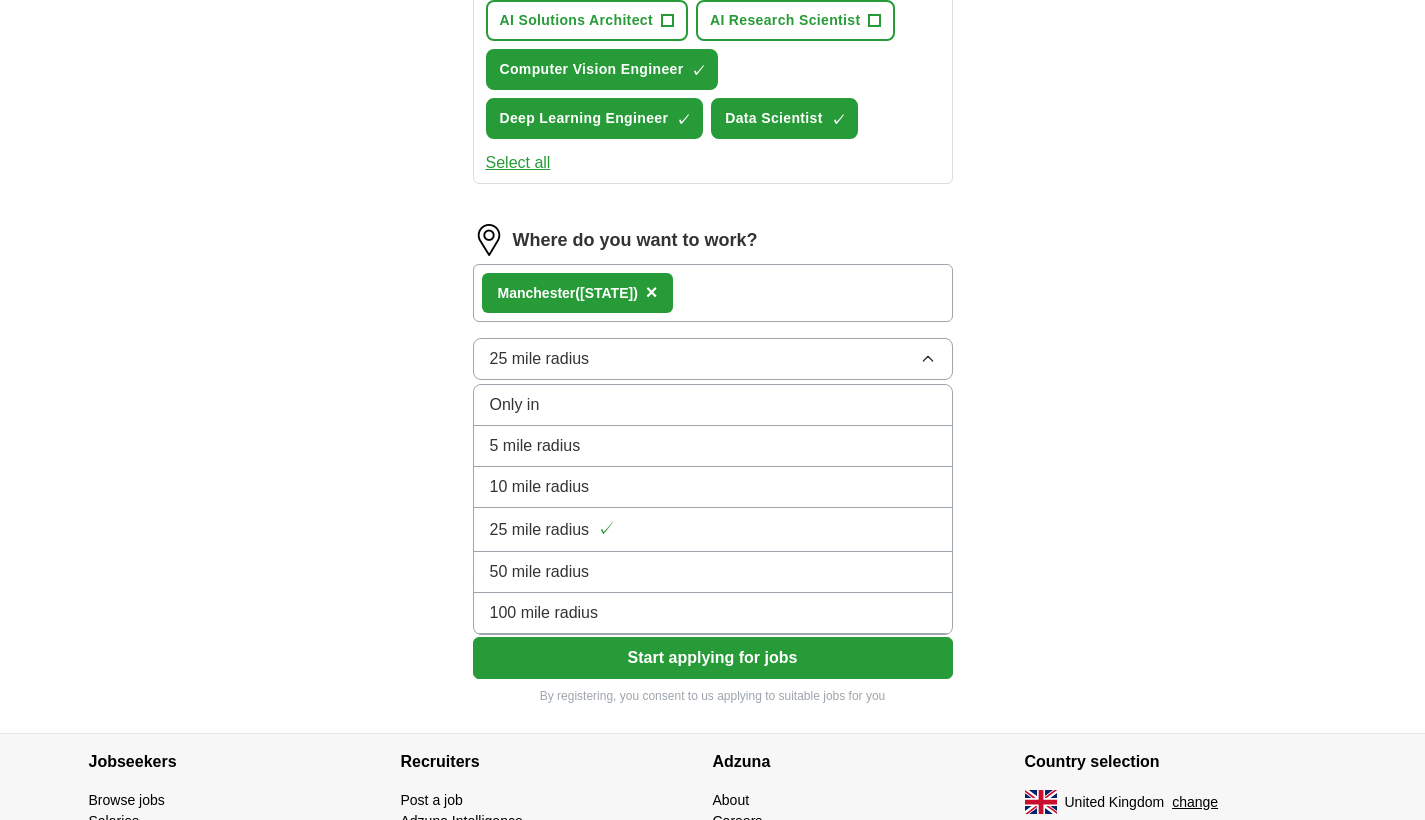 click on "100 mile radius" at bounding box center [713, 613] 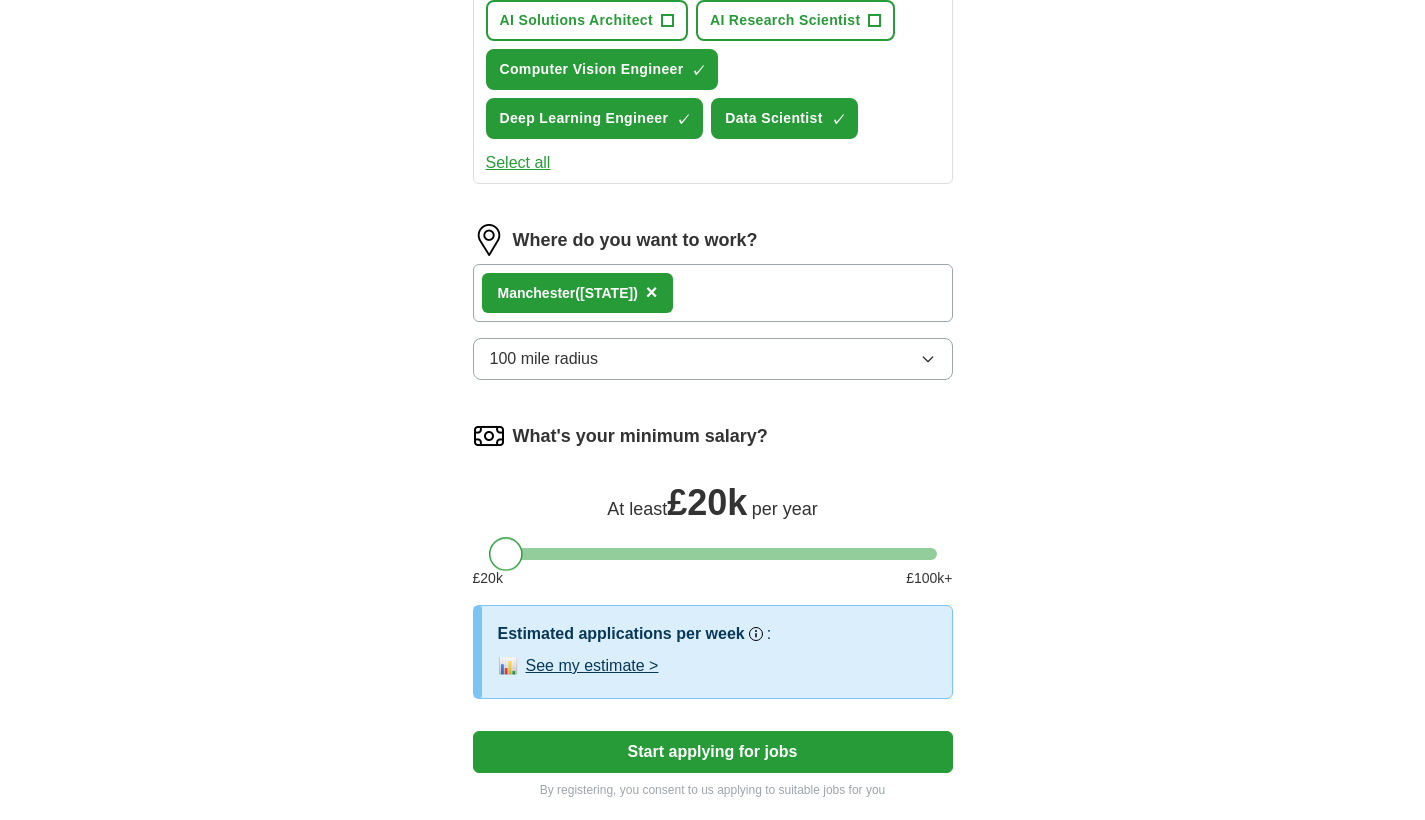 drag, startPoint x: 512, startPoint y: 549, endPoint x: 456, endPoint y: 572, distance: 60.53924 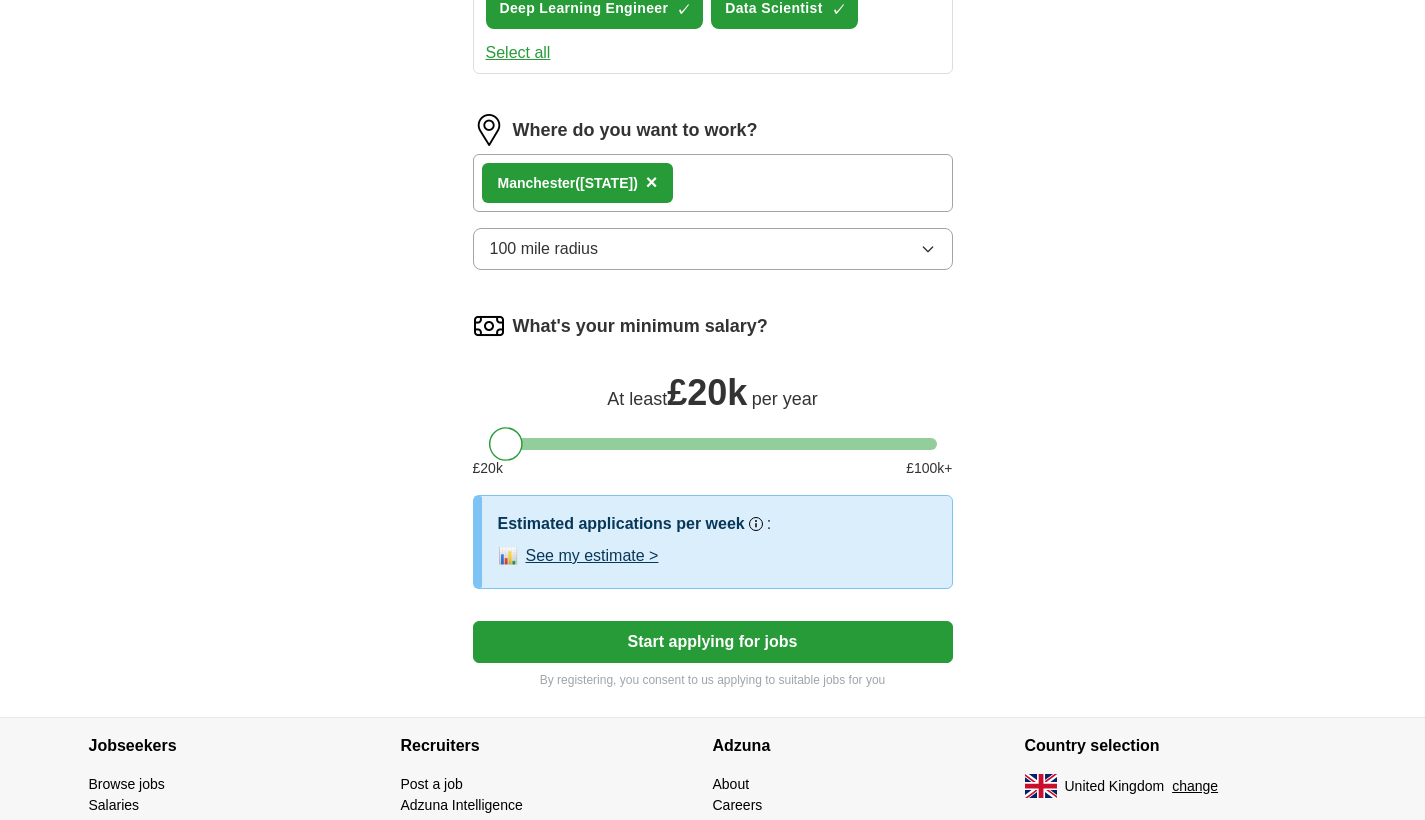 scroll, scrollTop: 1068, scrollLeft: 0, axis: vertical 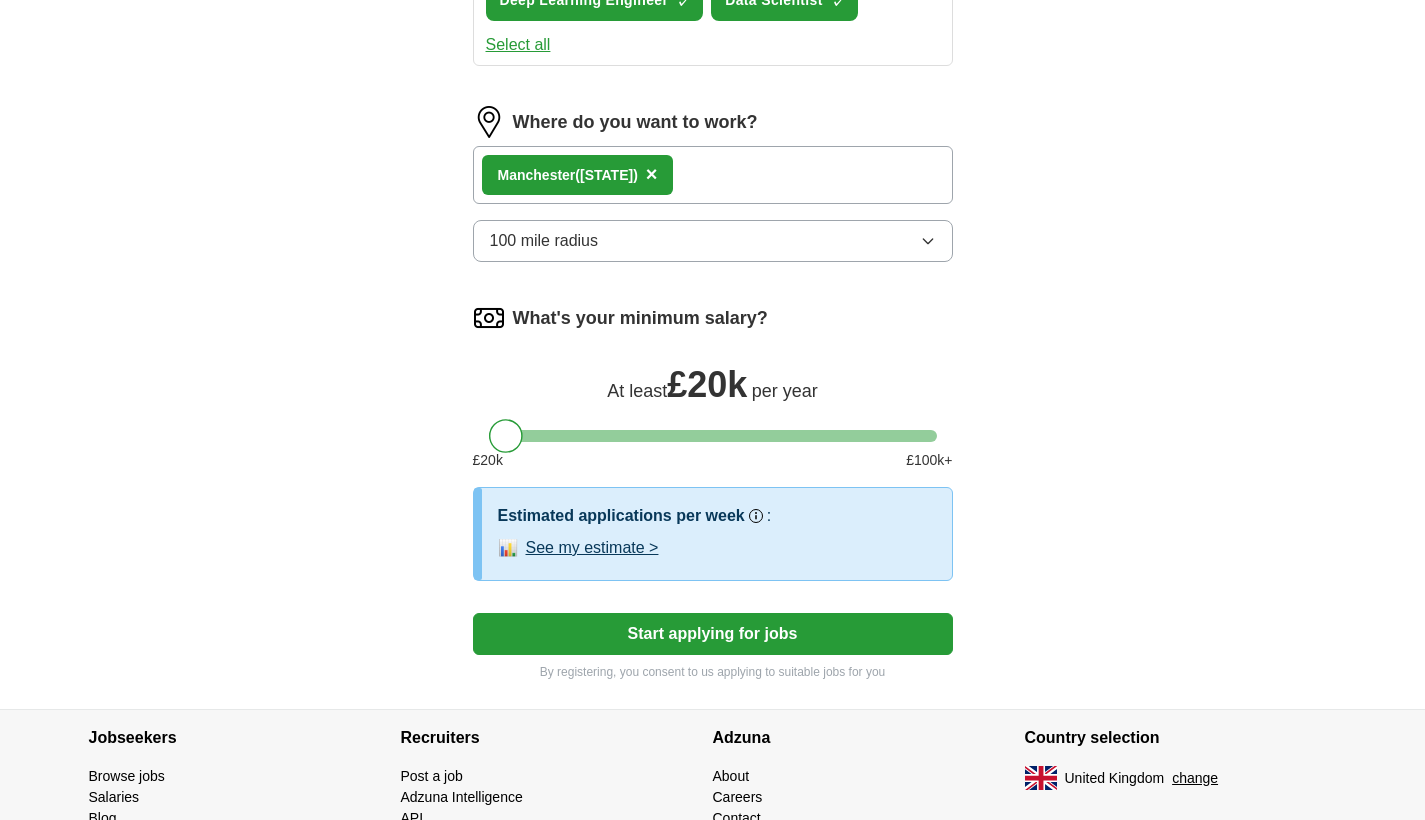 click on "See my estimate >" at bounding box center [592, 548] 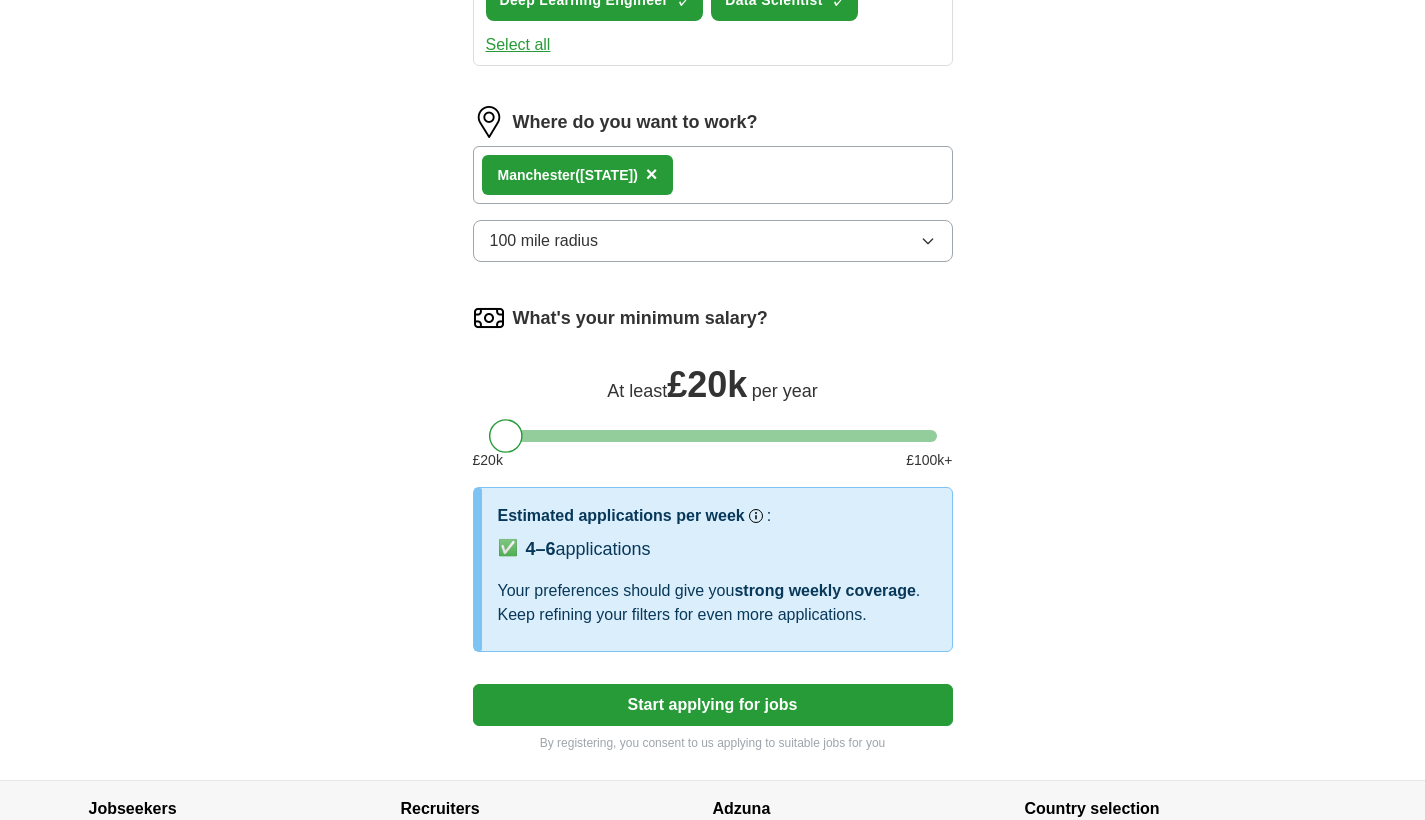 click on "Start applying for jobs" at bounding box center (713, 705) 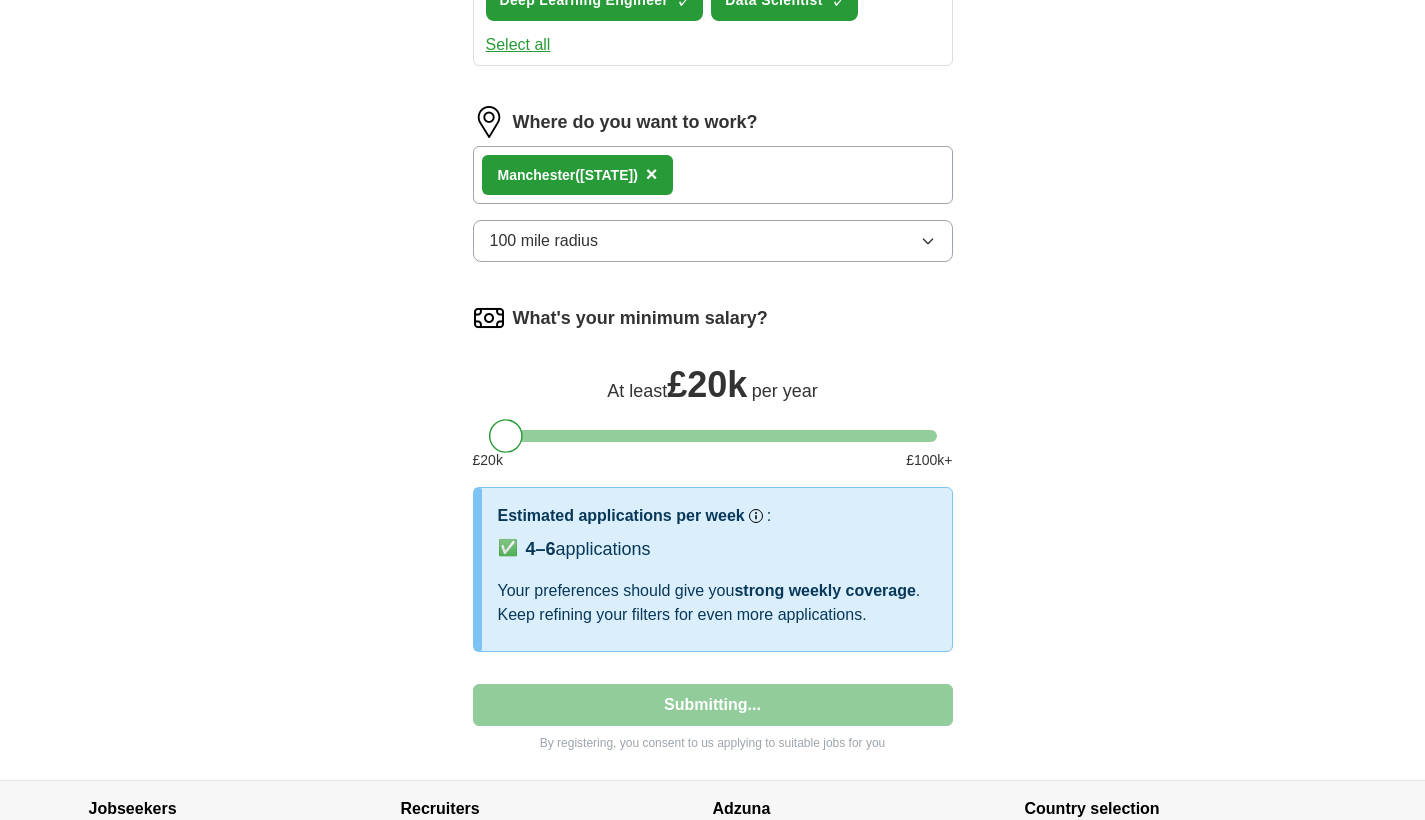 select on "**" 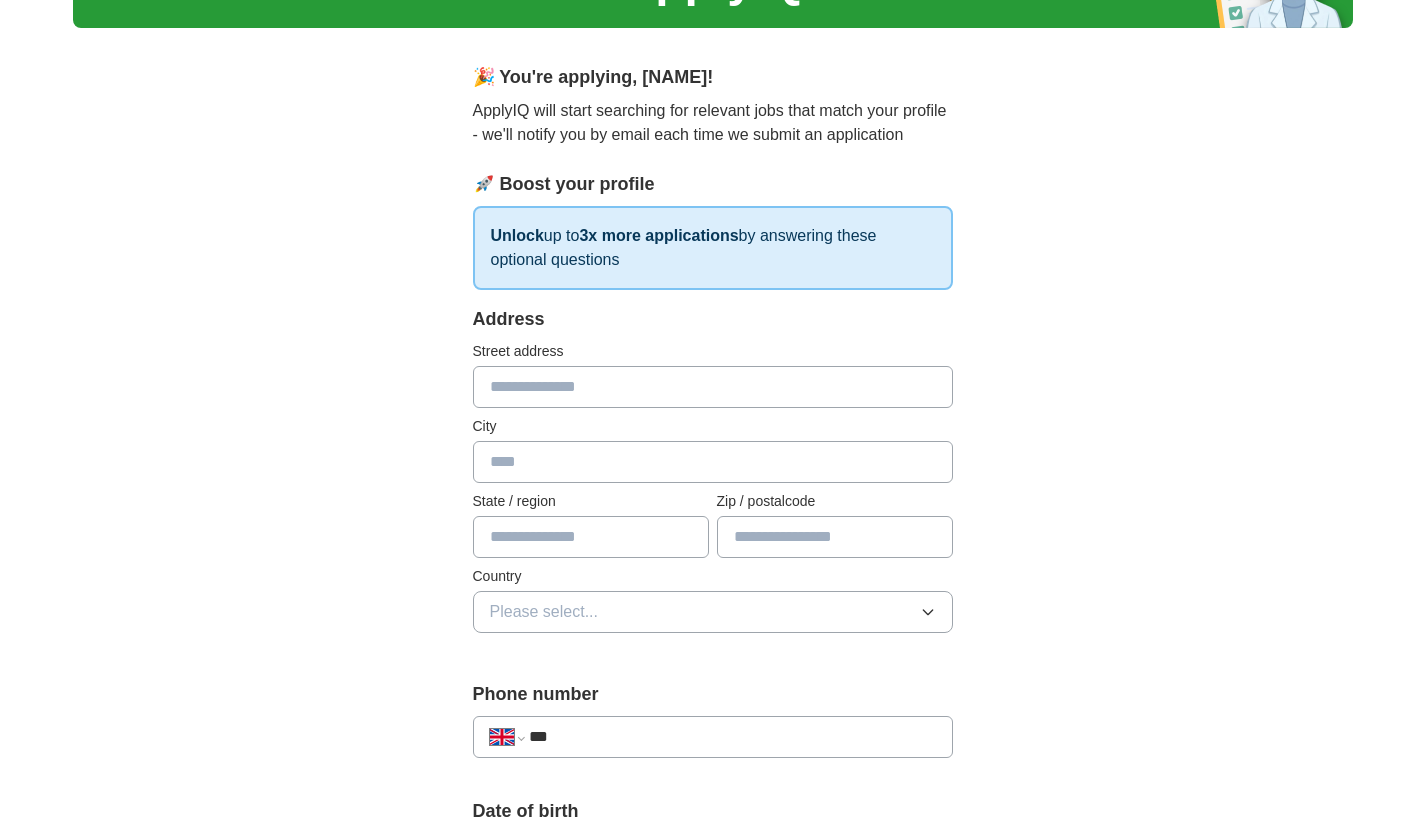 scroll, scrollTop: 31, scrollLeft: 0, axis: vertical 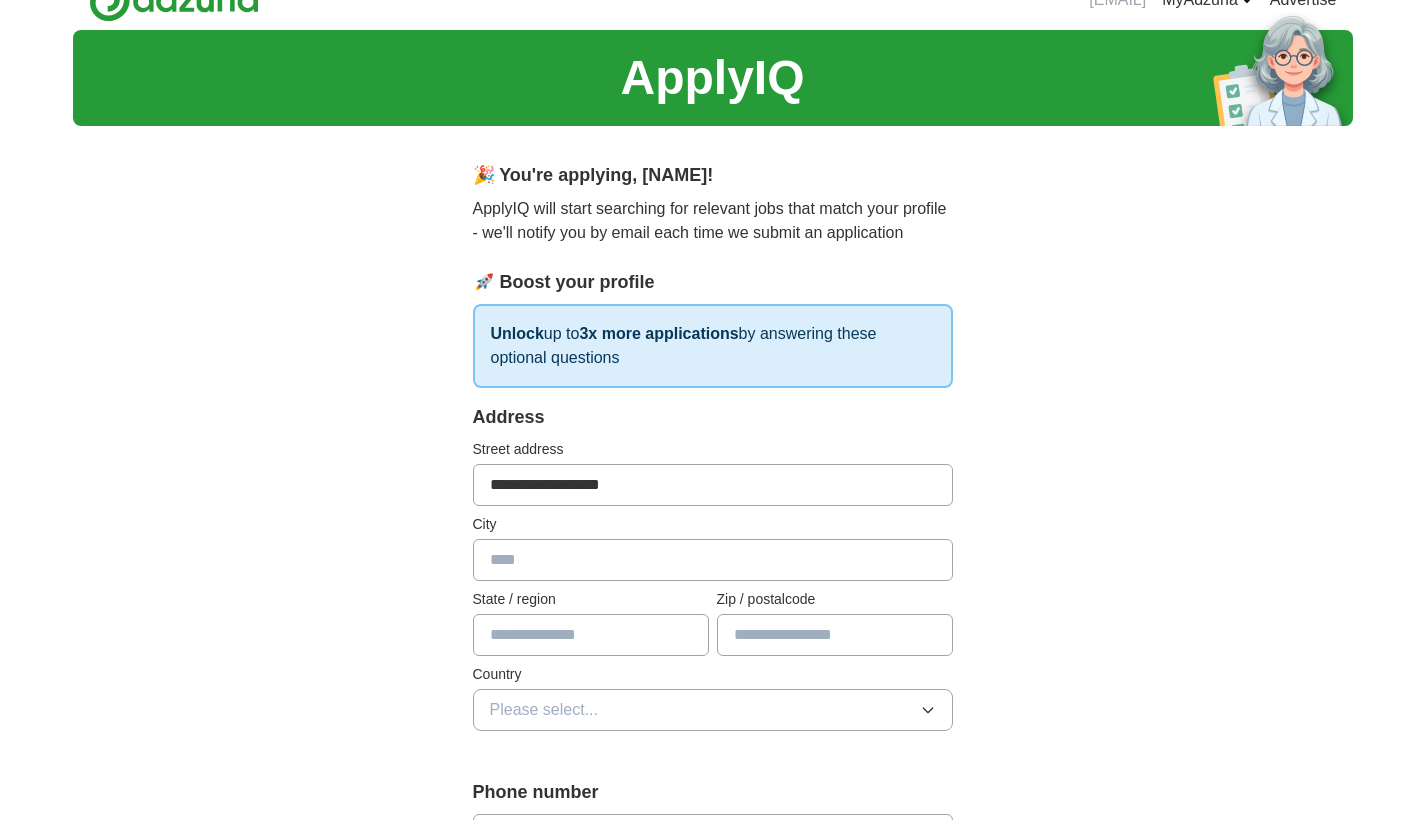 type on "**********" 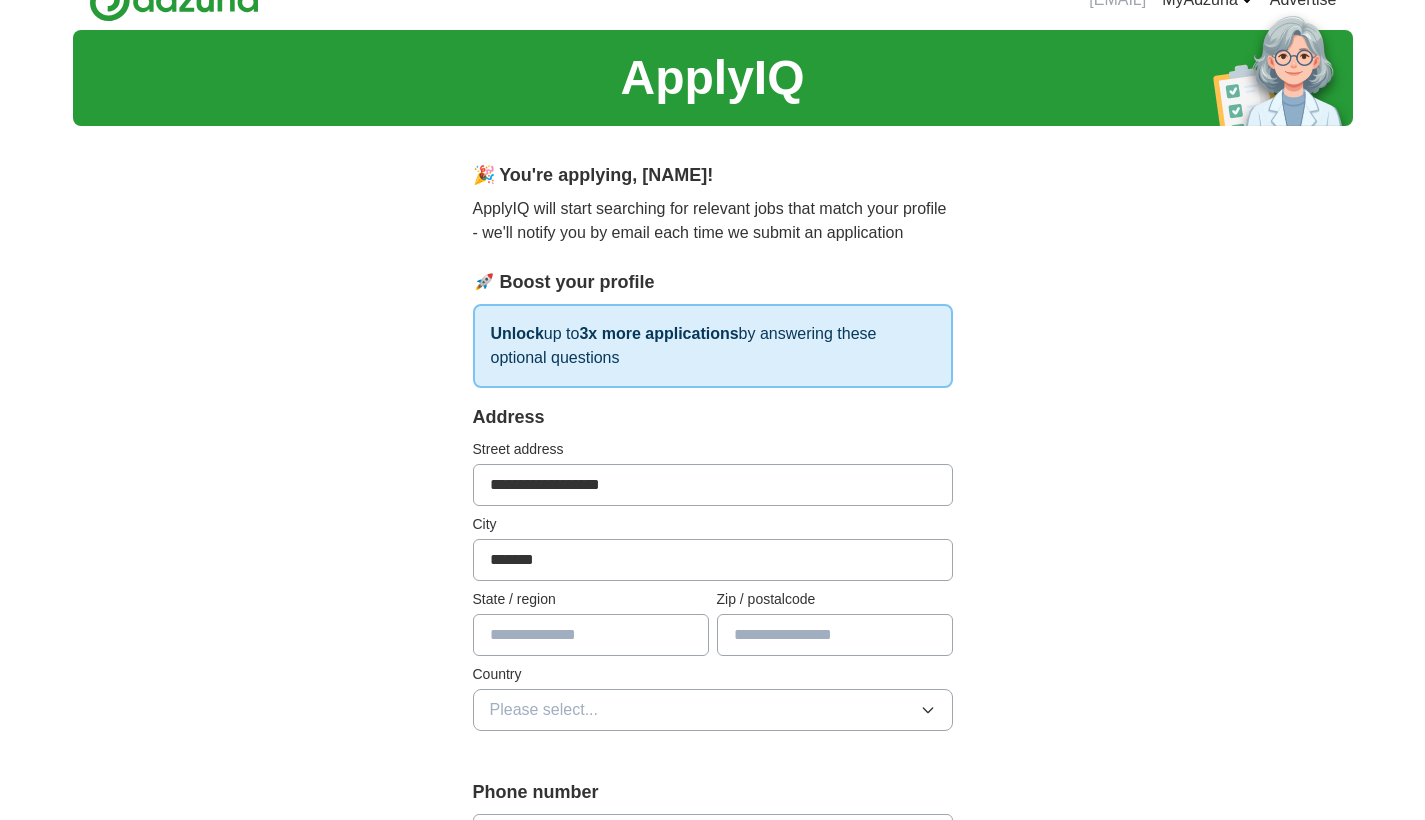 type on "*******" 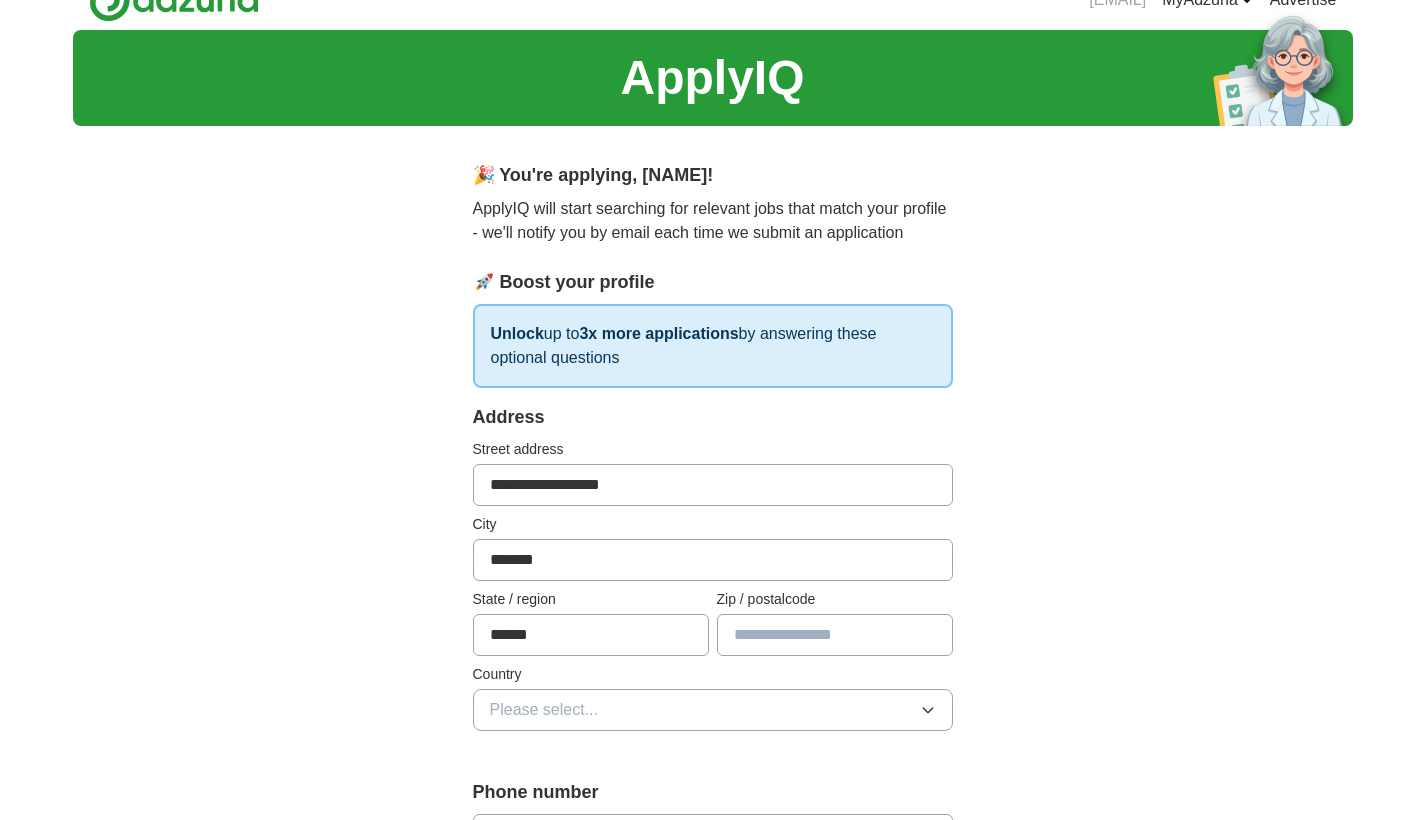 type on "******" 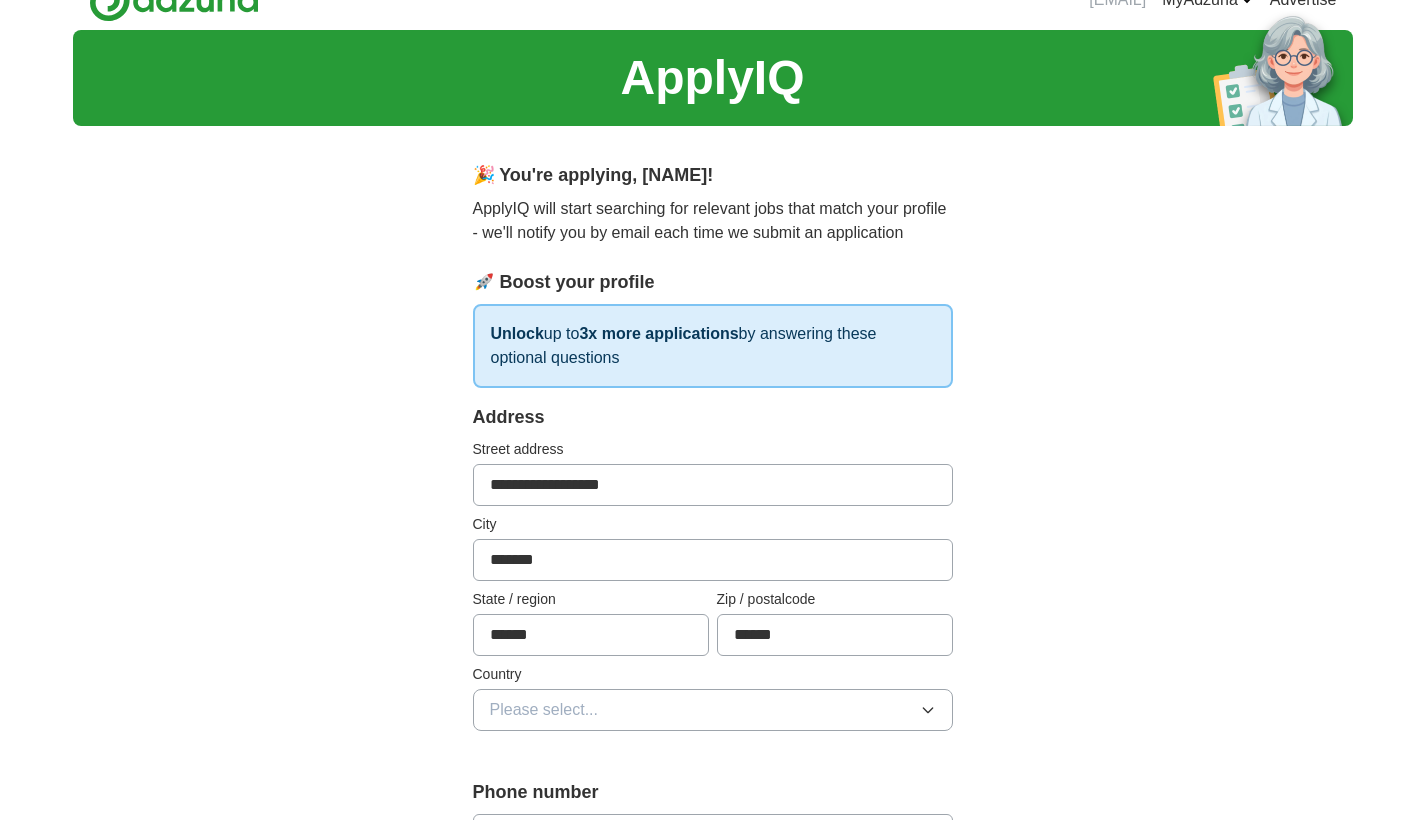 type on "******" 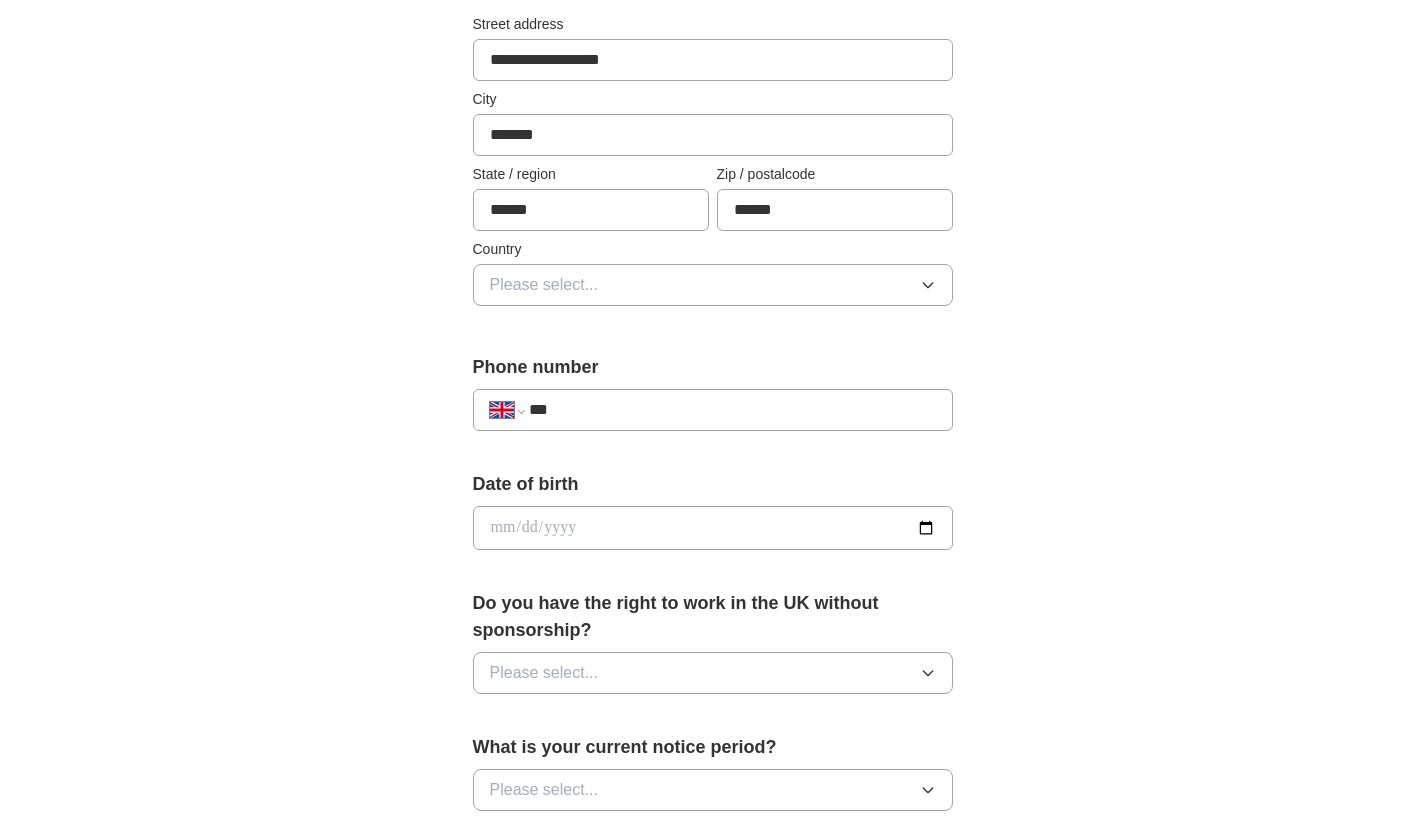 click on "Please select..." at bounding box center [713, 285] 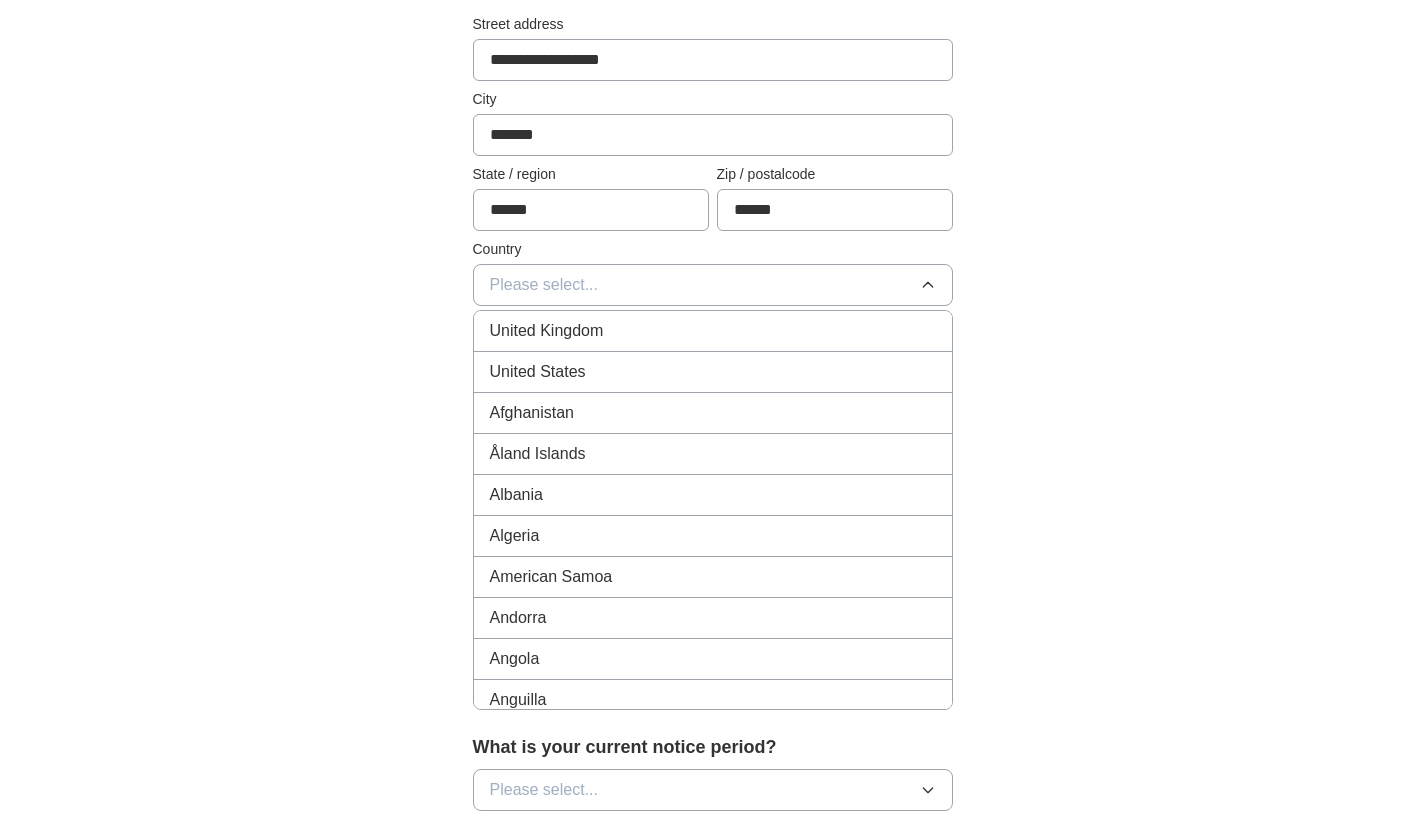 click on "United Kingdom" at bounding box center [713, 331] 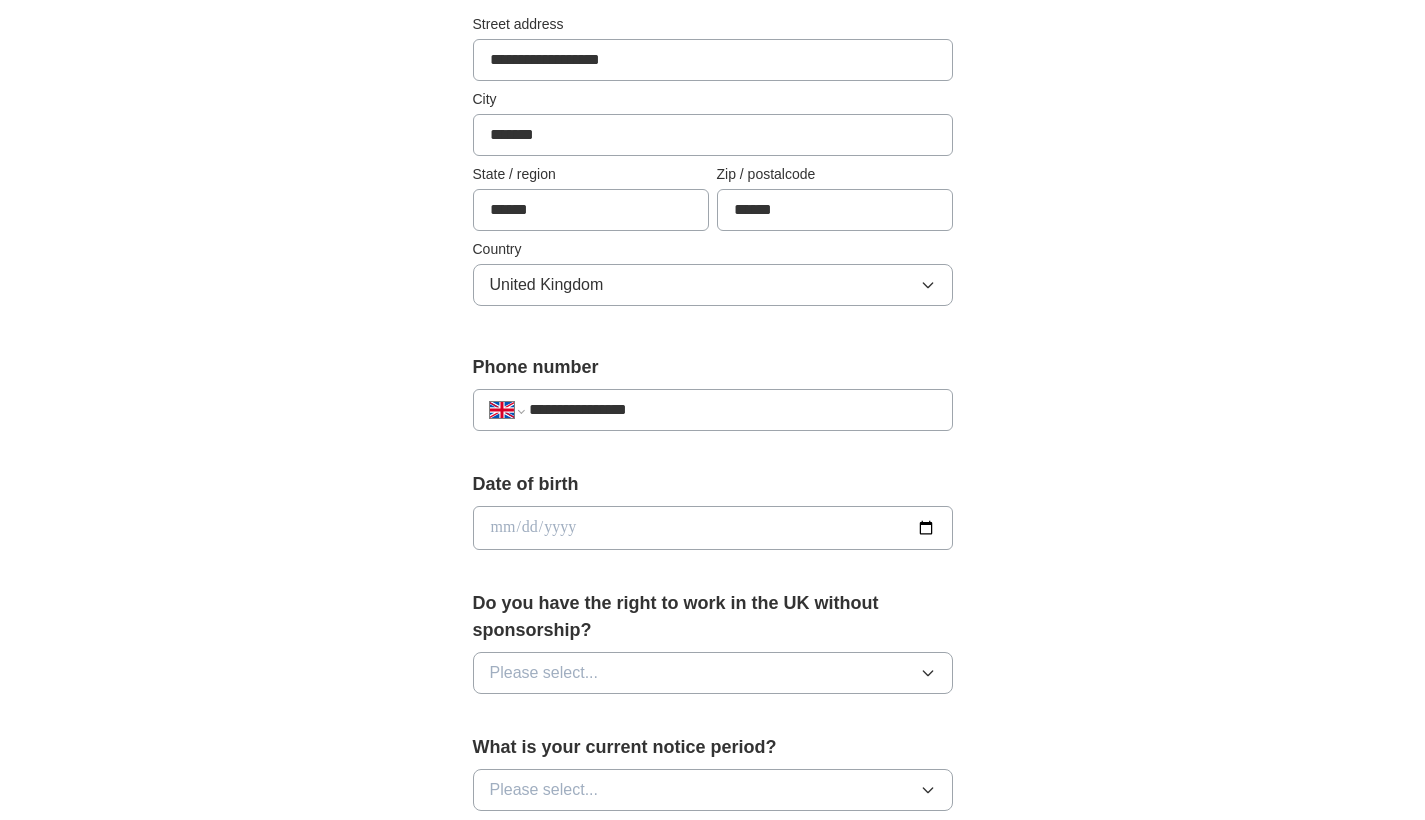 type on "**********" 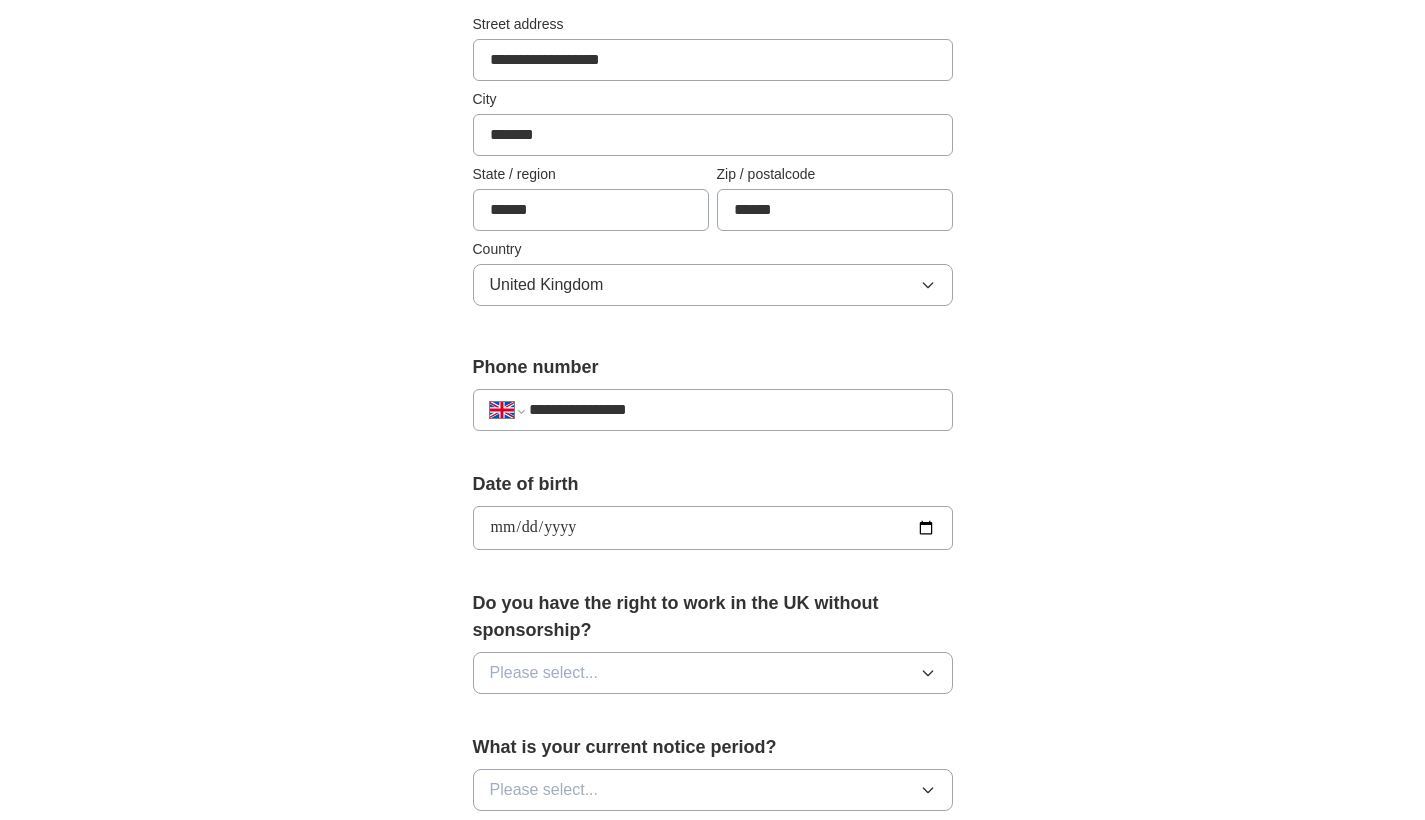 type on "**********" 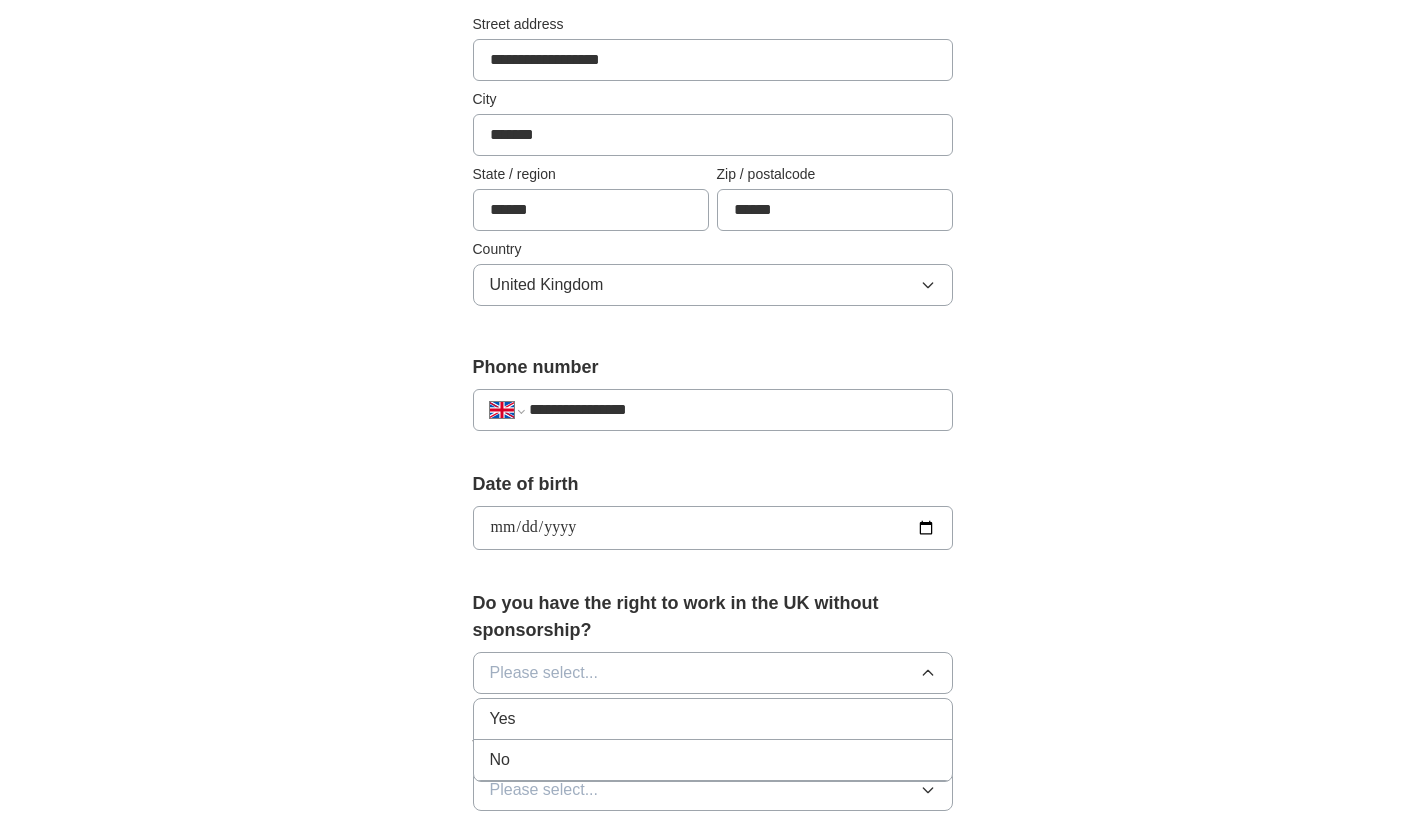 click on "Yes" at bounding box center [713, 719] 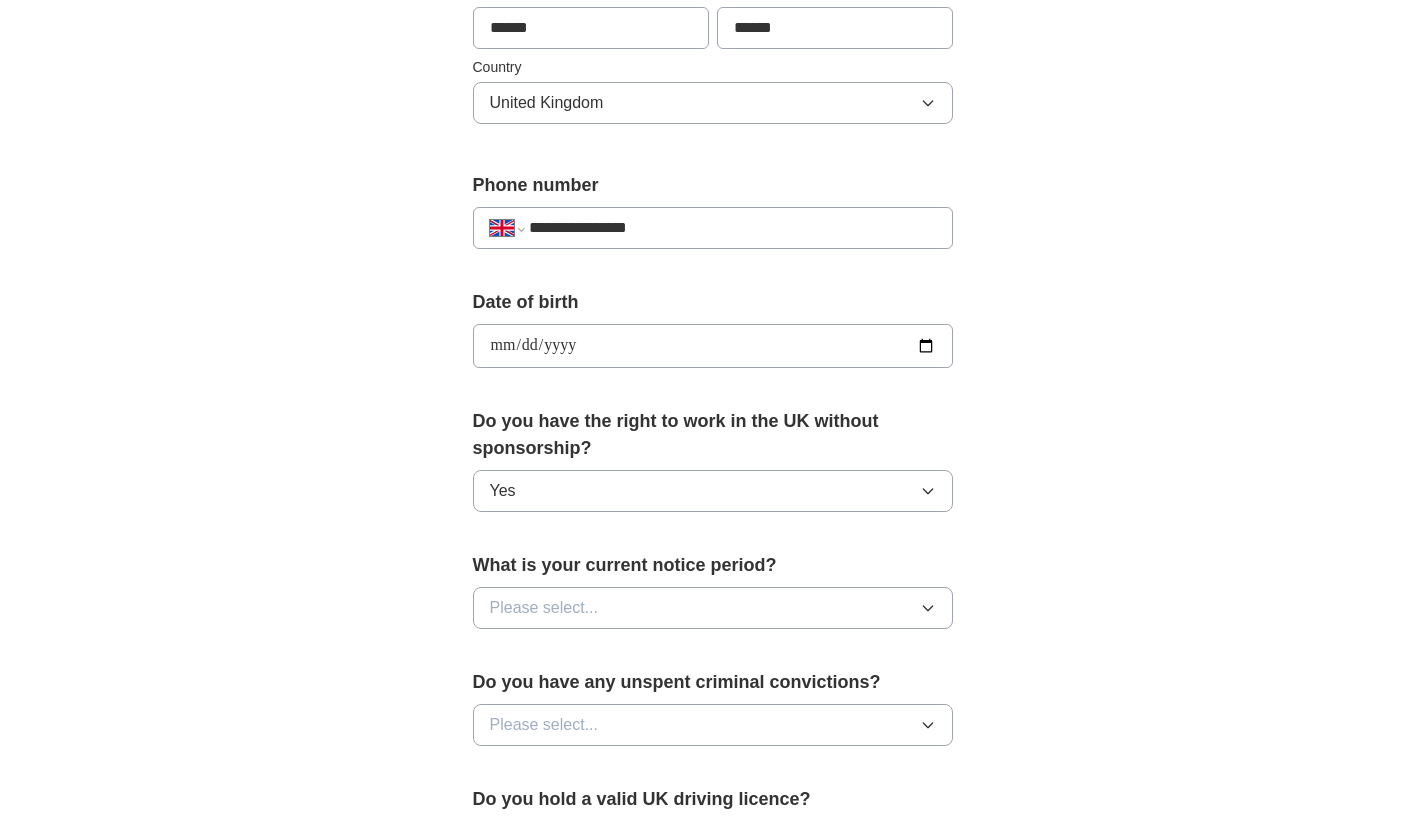 scroll, scrollTop: 642, scrollLeft: 0, axis: vertical 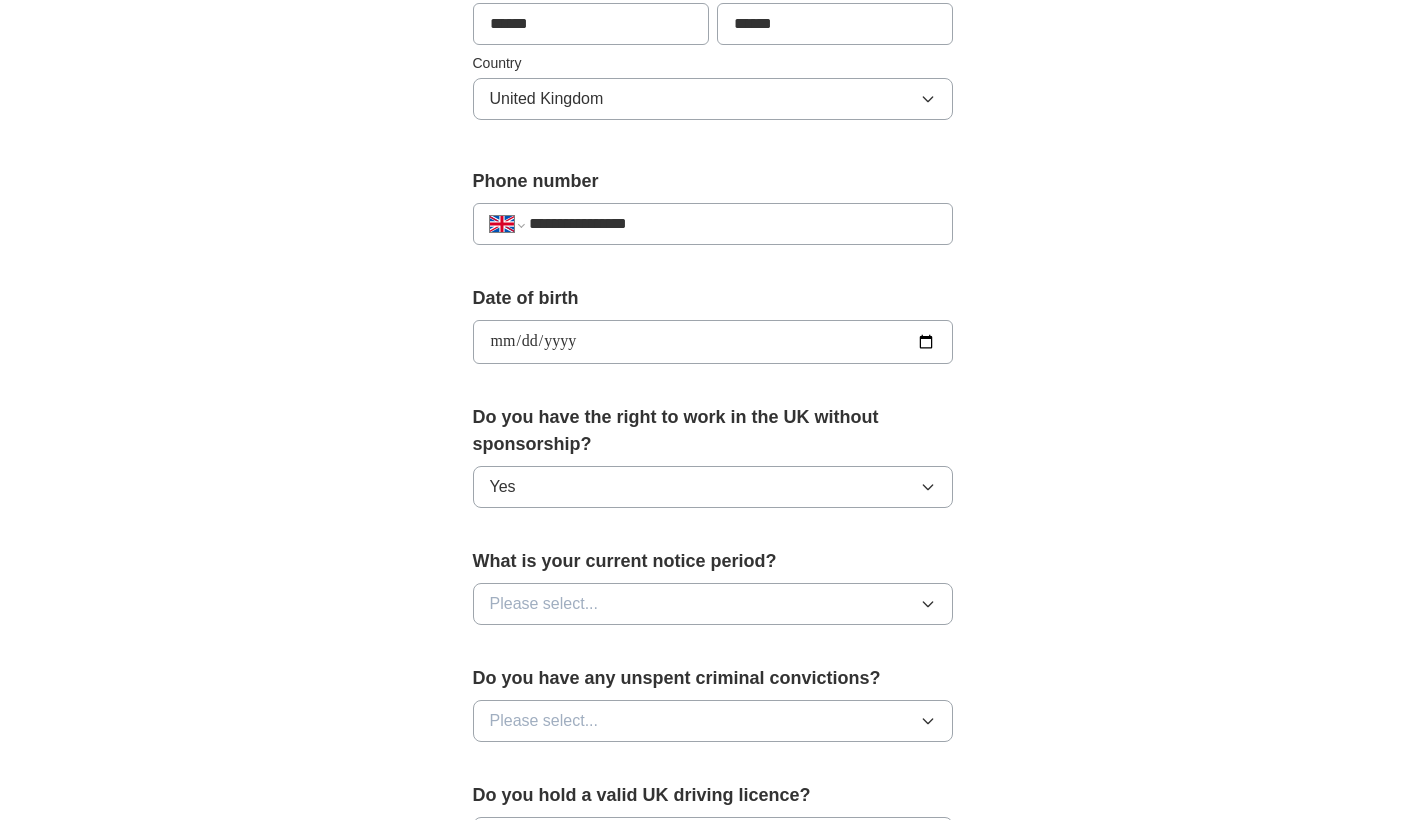 click on "Please select..." at bounding box center [713, 604] 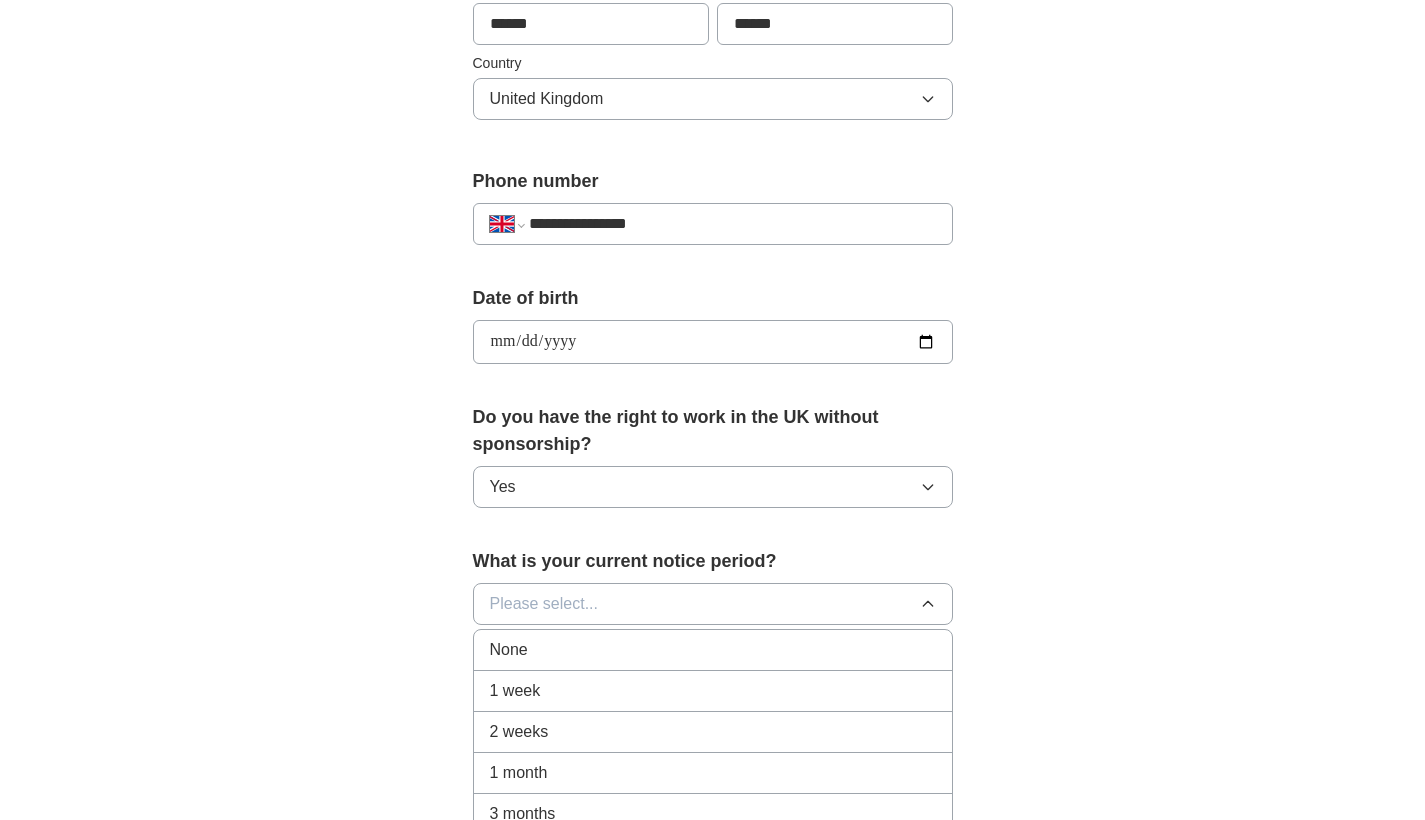 click on "None" at bounding box center [713, 650] 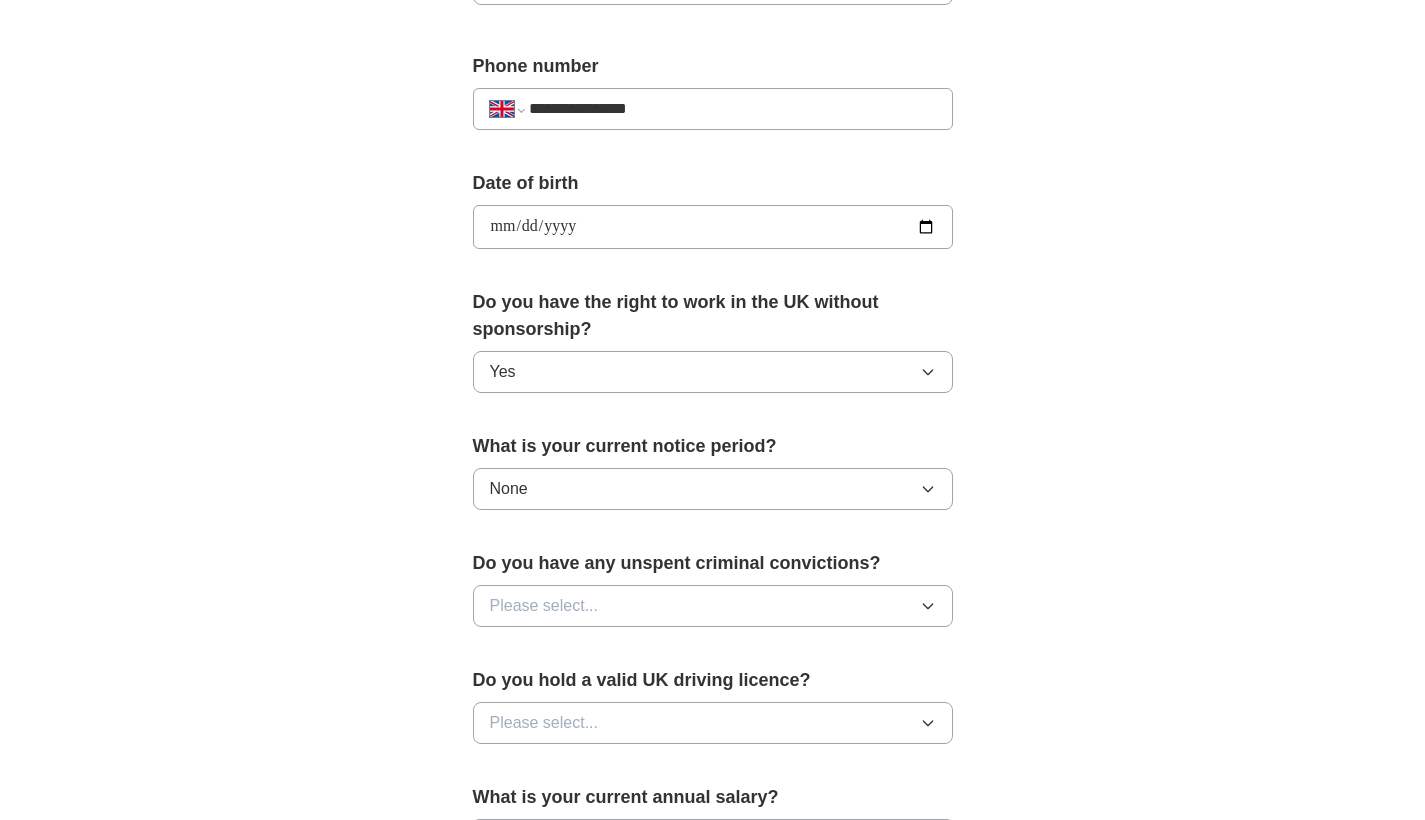 scroll, scrollTop: 760, scrollLeft: 0, axis: vertical 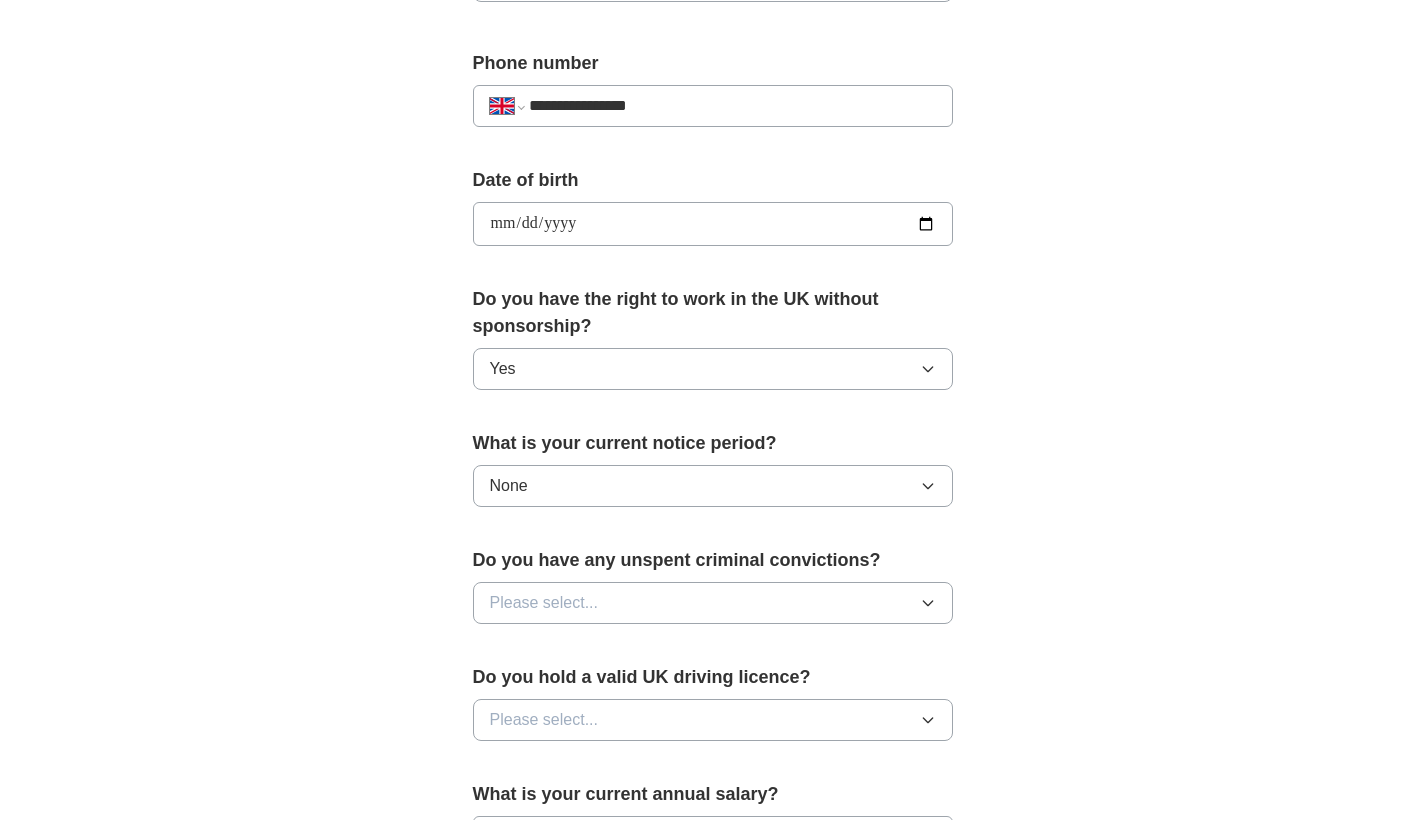 click on "Please select..." at bounding box center (713, 603) 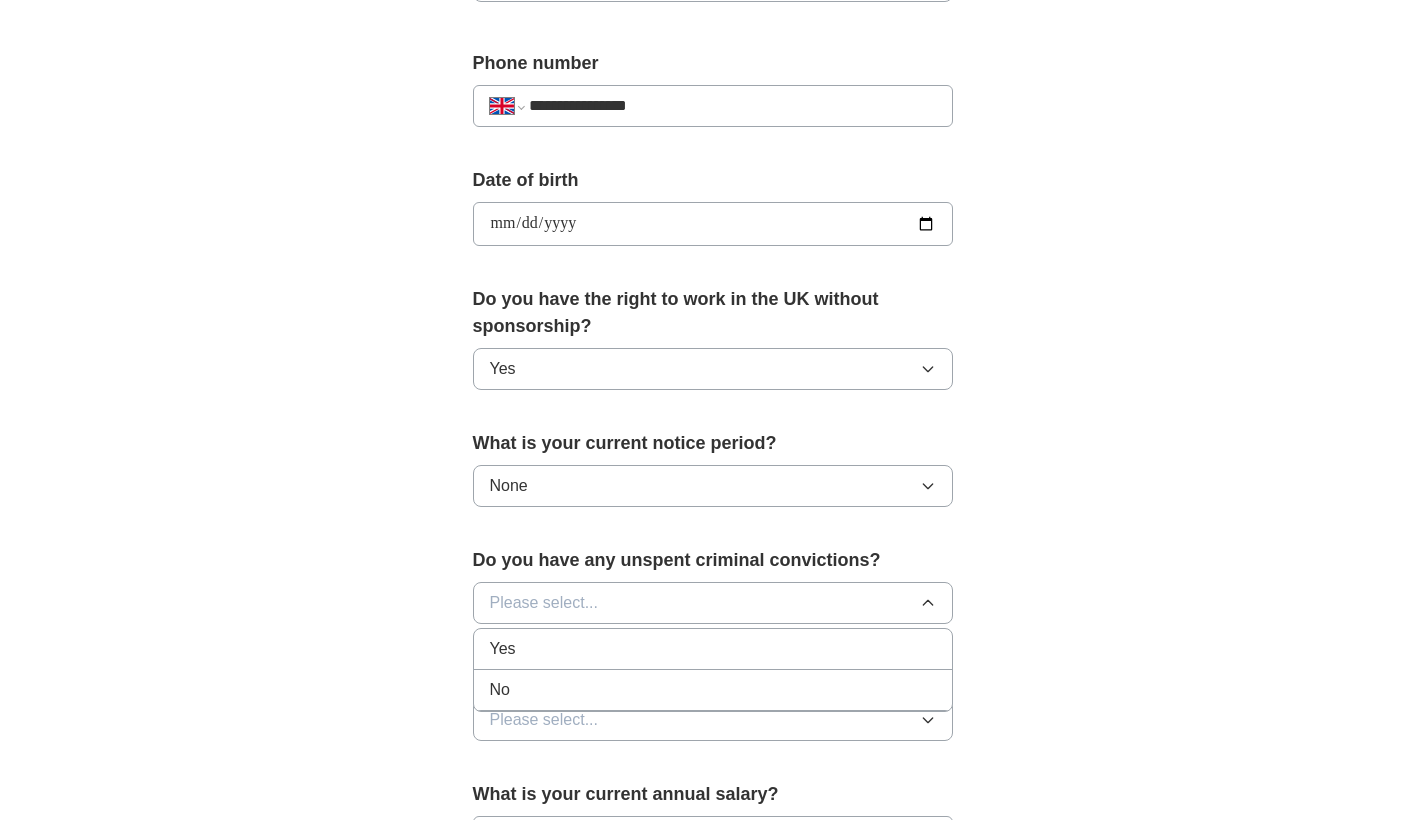 click on "No" at bounding box center [713, 690] 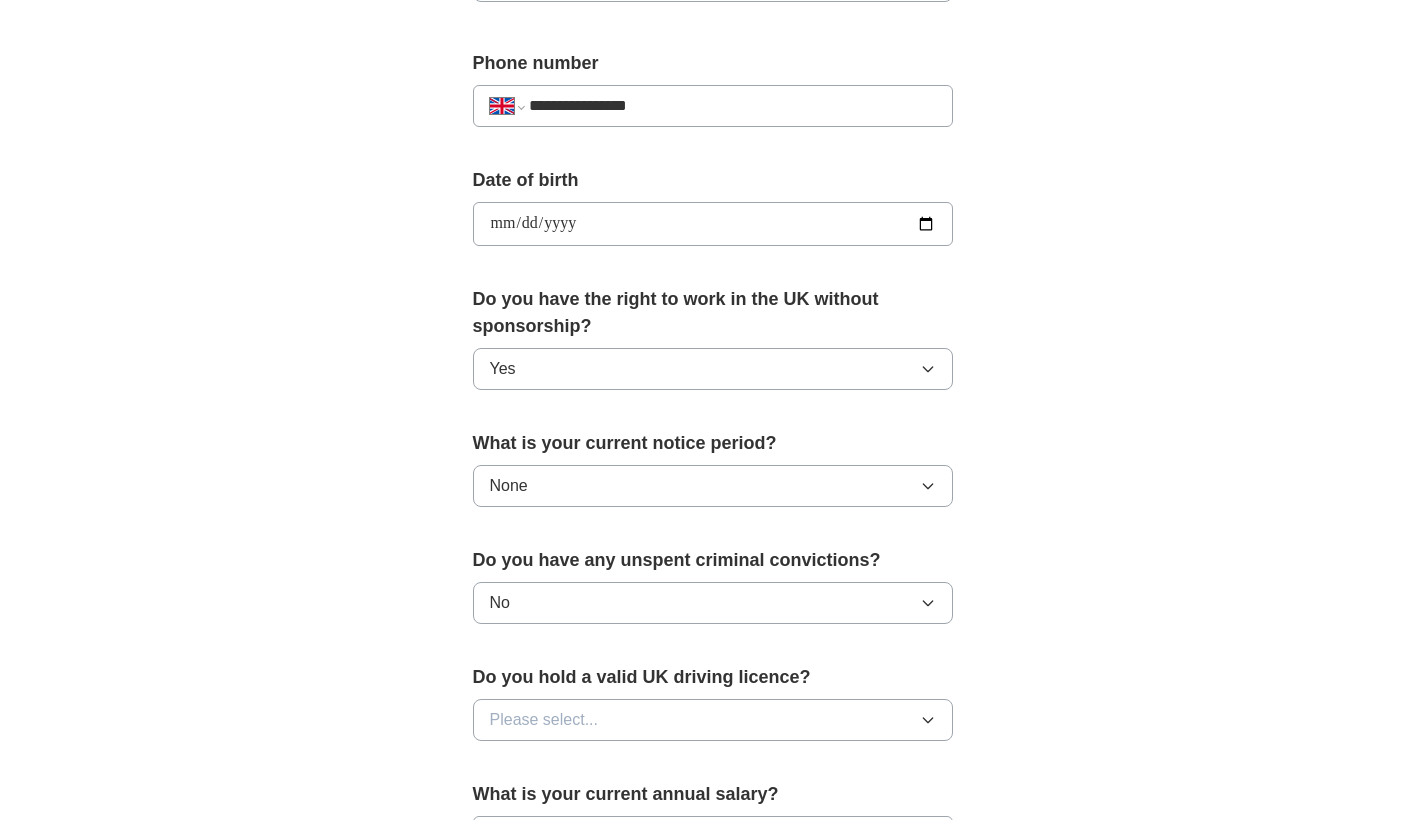 click on "Please select..." at bounding box center (713, 720) 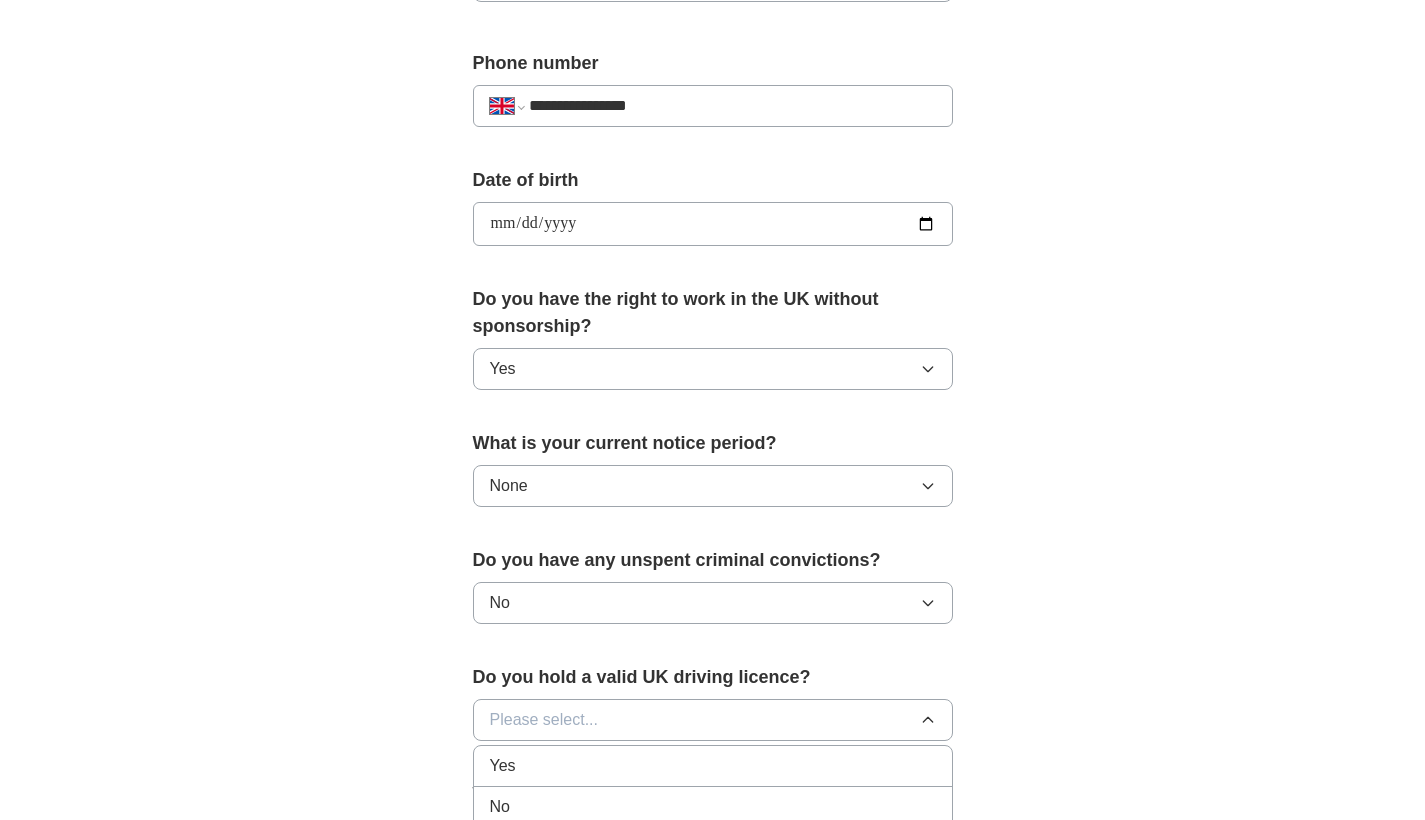 click on "No" at bounding box center [713, 807] 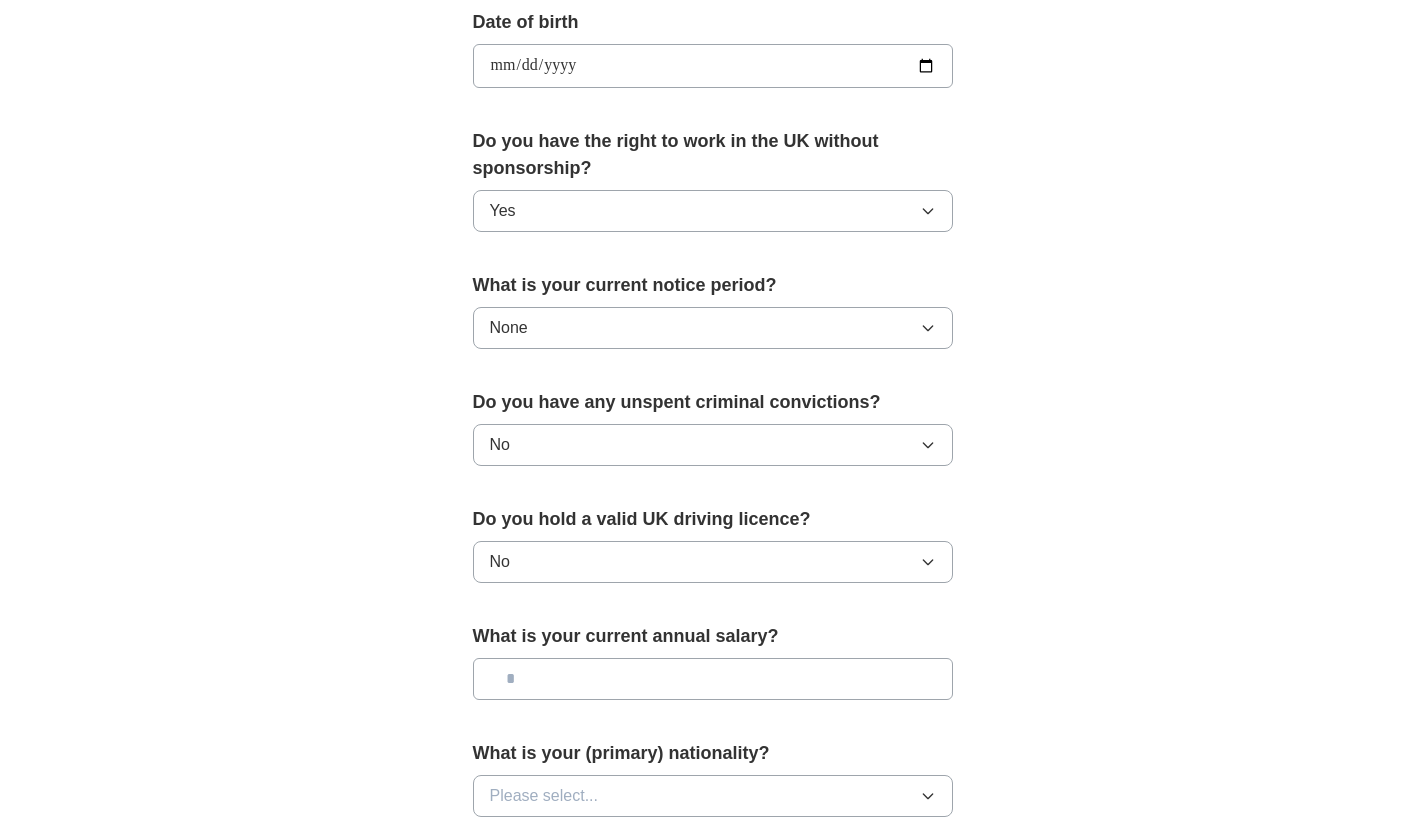 scroll, scrollTop: 982, scrollLeft: 0, axis: vertical 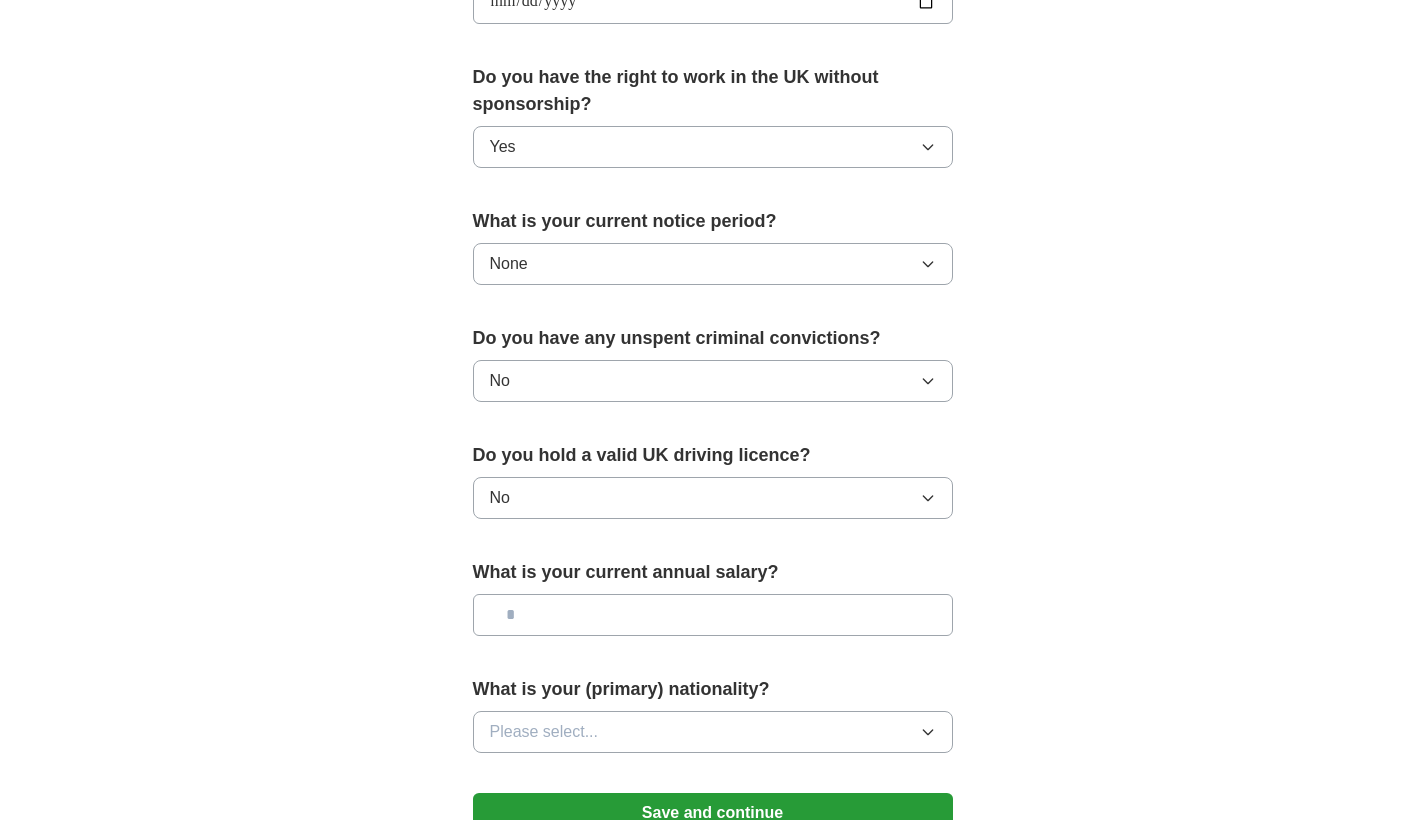 click at bounding box center [713, 615] 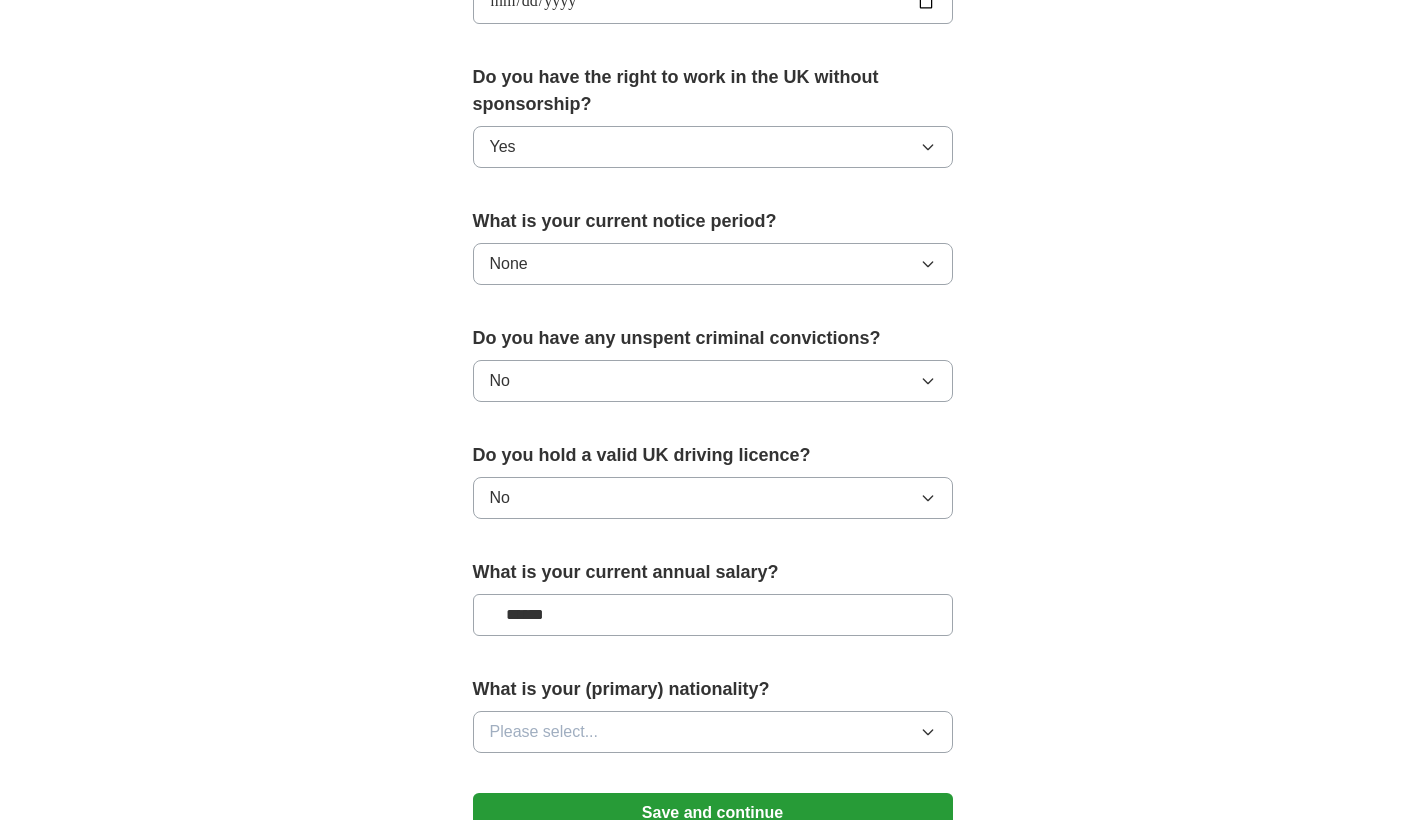 type on "*******" 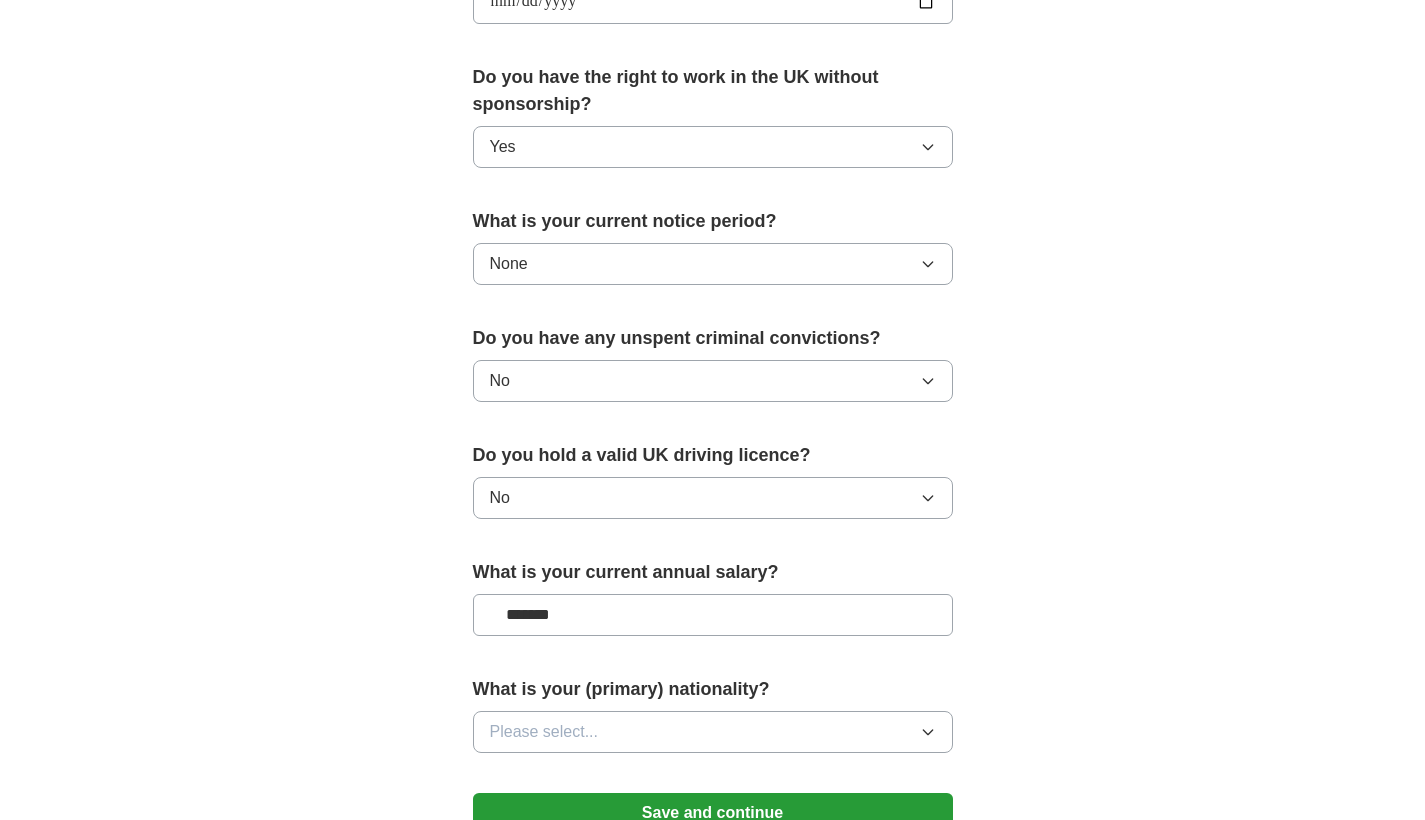 click on "Please select..." at bounding box center [713, 732] 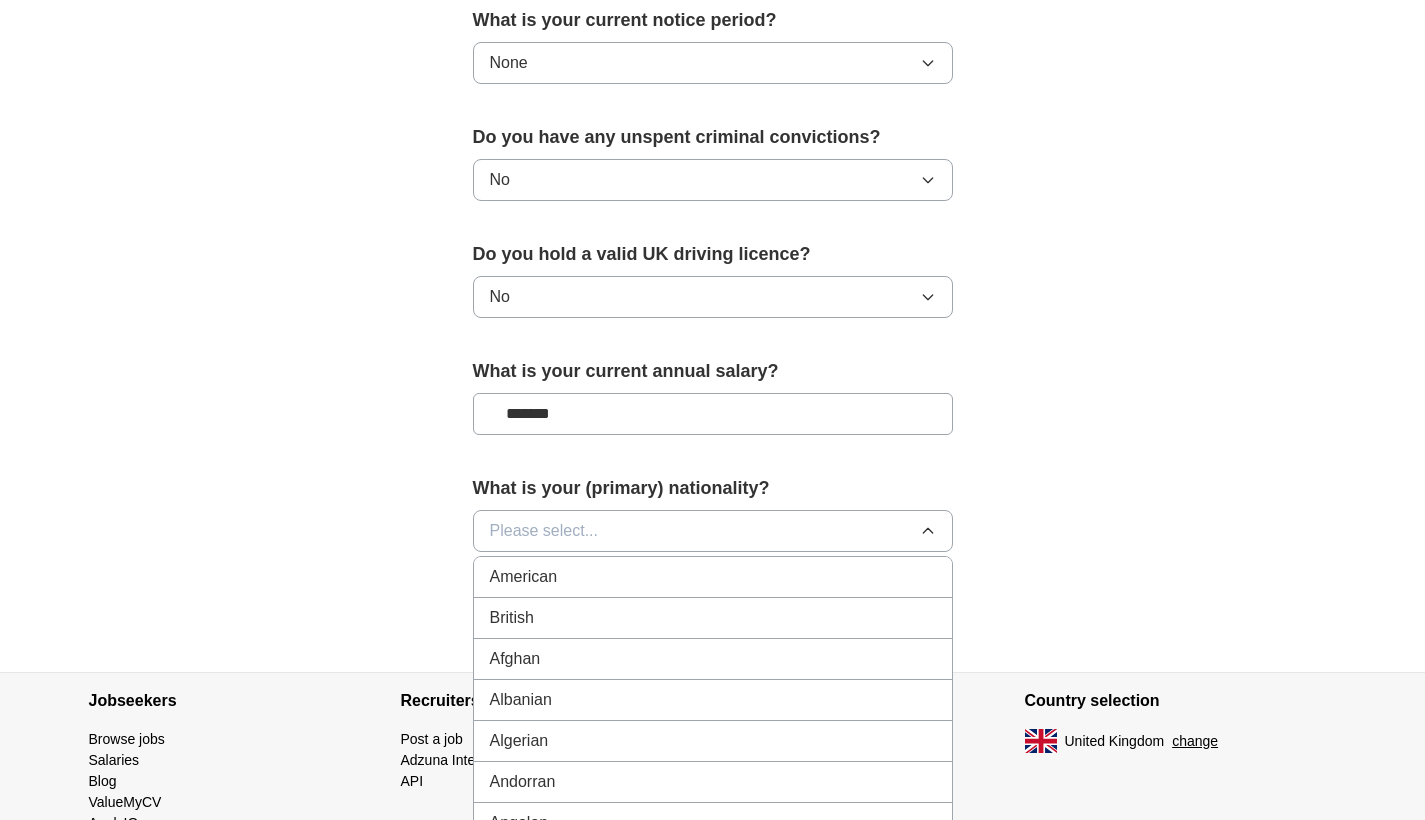 scroll, scrollTop: 1244, scrollLeft: 0, axis: vertical 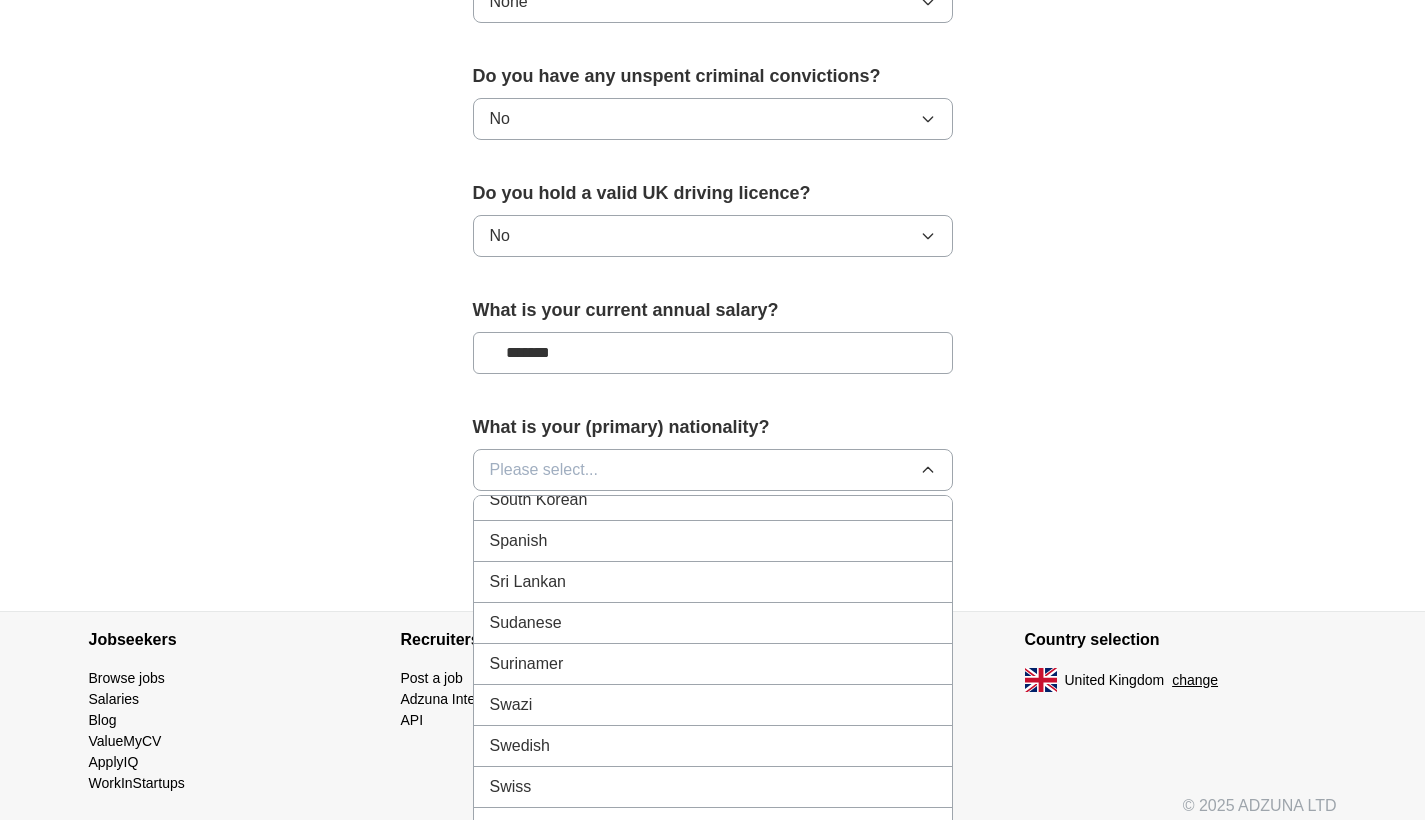 click on "Sri Lankan" at bounding box center [713, 582] 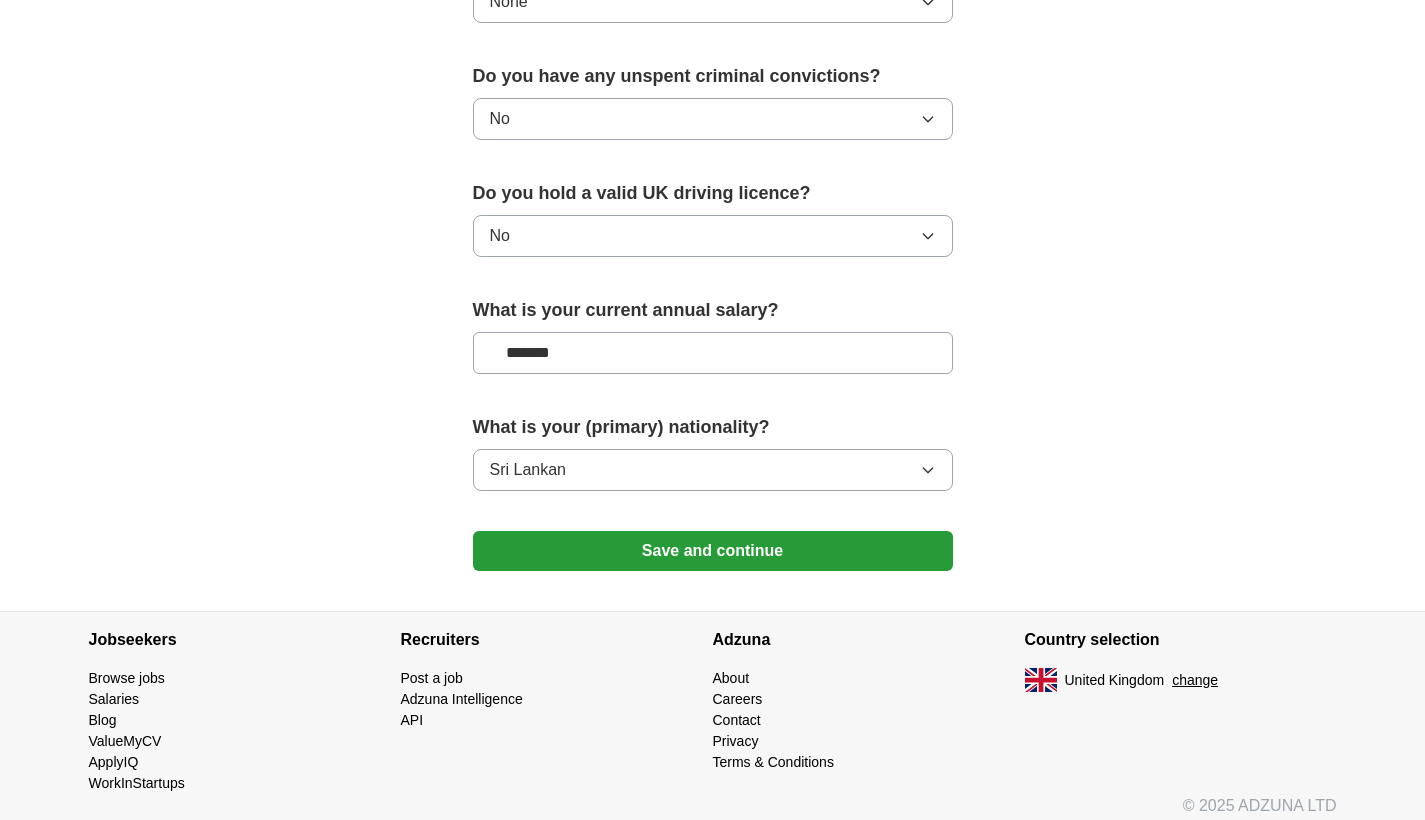 click on "Save and continue" at bounding box center [713, 551] 